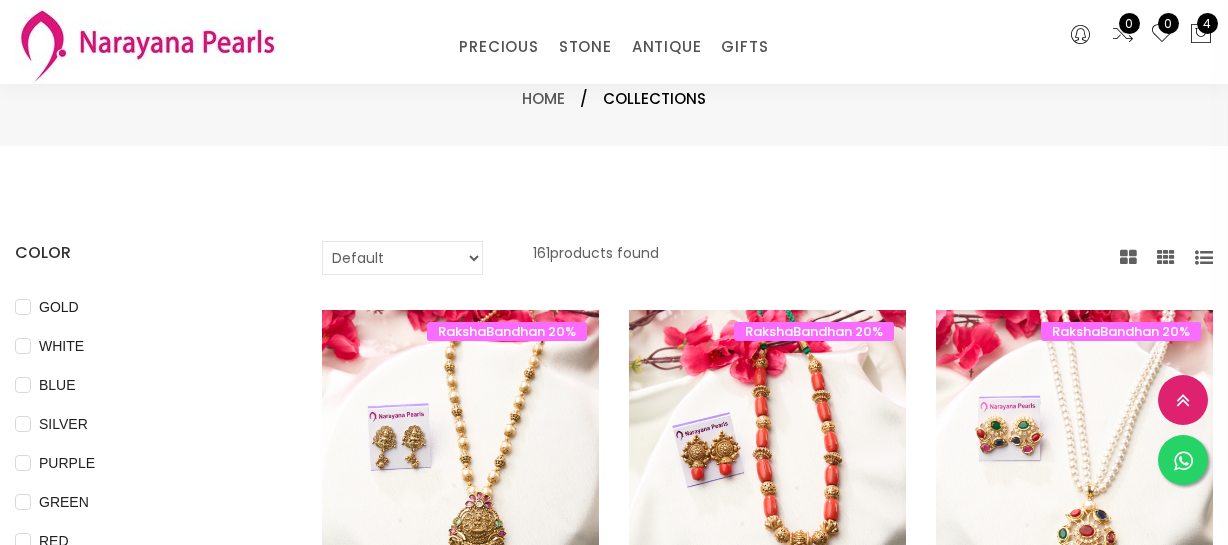 select on "INR" 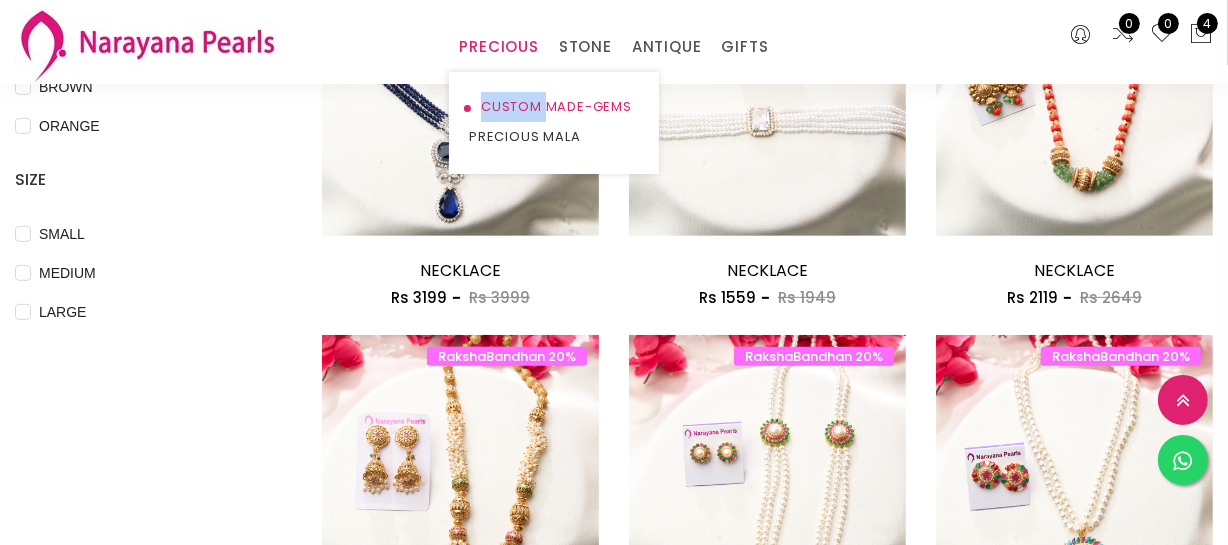 click on "CUSTOM MADE-GEMS" at bounding box center [554, 107] 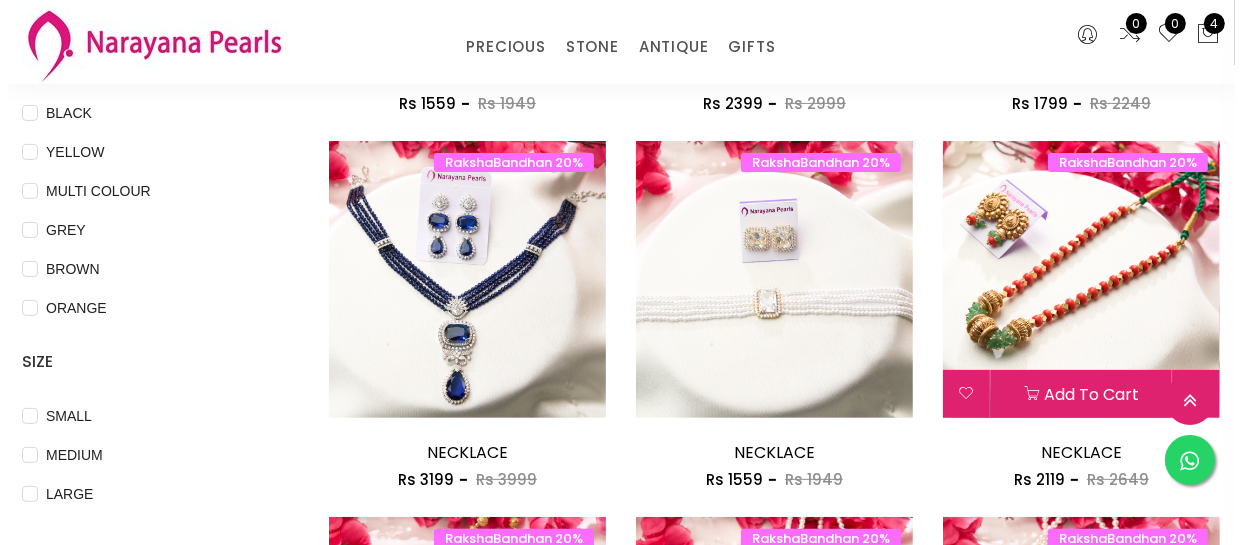scroll, scrollTop: 727, scrollLeft: 0, axis: vertical 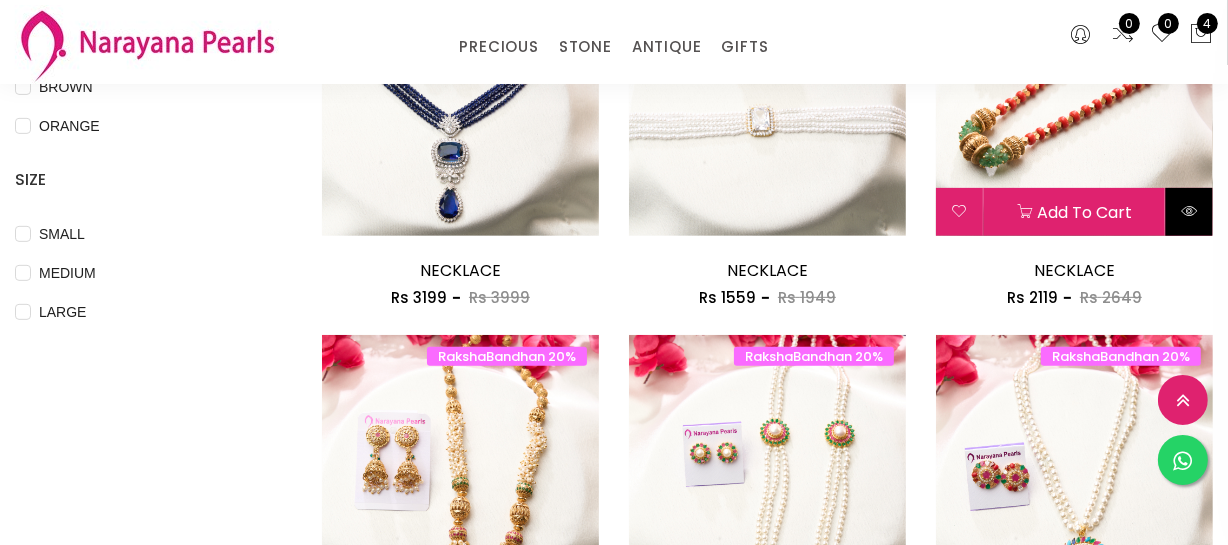 click at bounding box center (1189, 211) 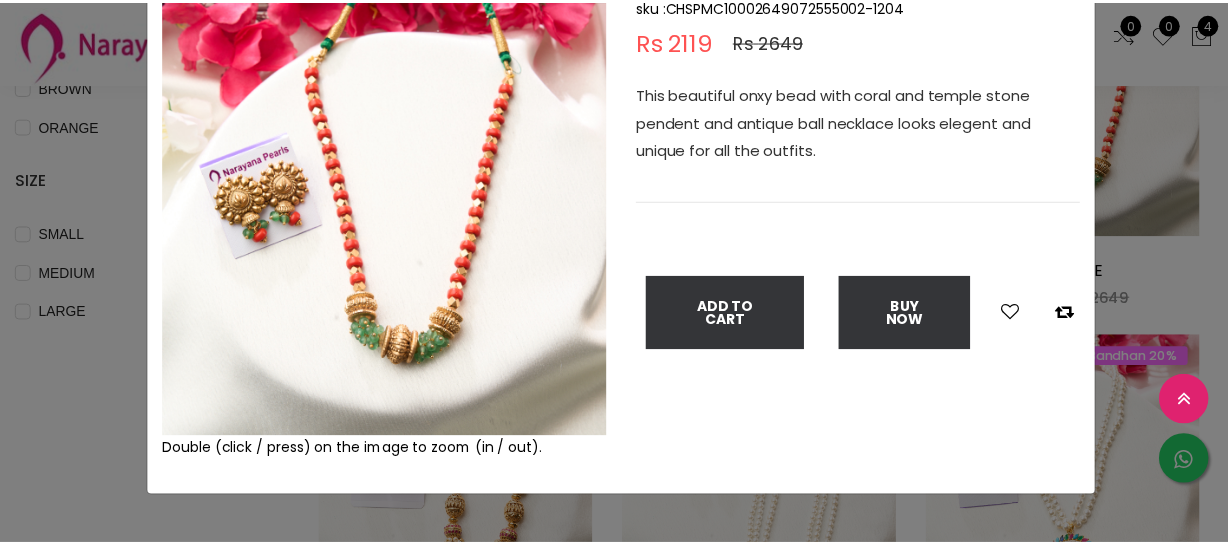 scroll, scrollTop: 90, scrollLeft: 0, axis: vertical 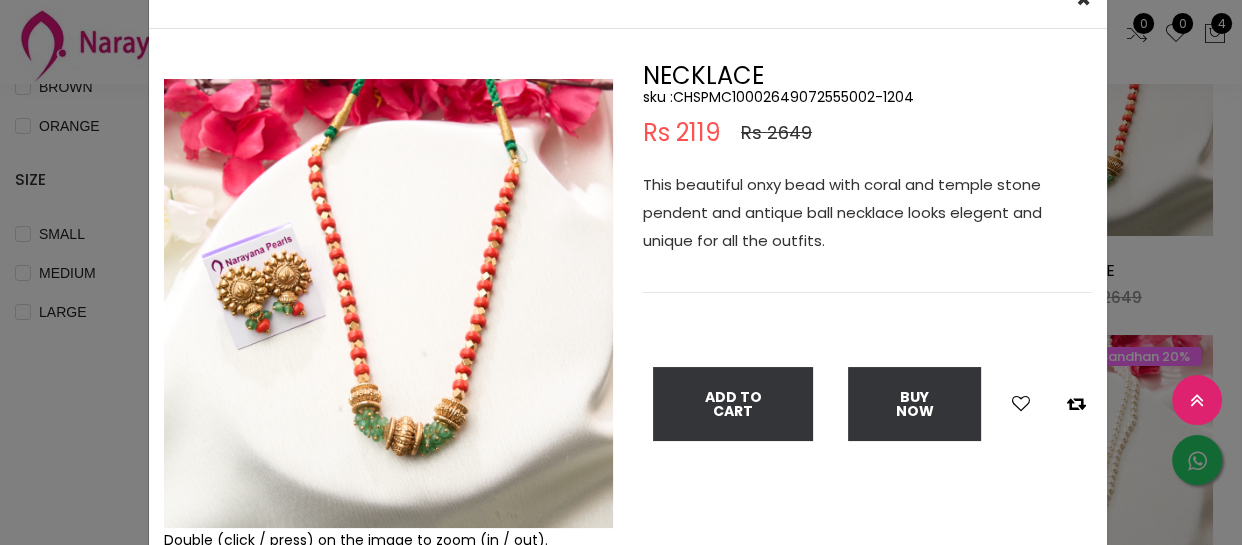 click on "× Close Double (click / press) on the image to zoom (in / out). NECKLACE sku :  CHSPMC10002649072555002-1204 Rs   2119   Rs   2649 This beautiful onxy bead with coral and  temple stone pendent and antique ball necklace looks elegent and unique for all the outfits.  Add To Cart   Buy Now" at bounding box center [621, 272] 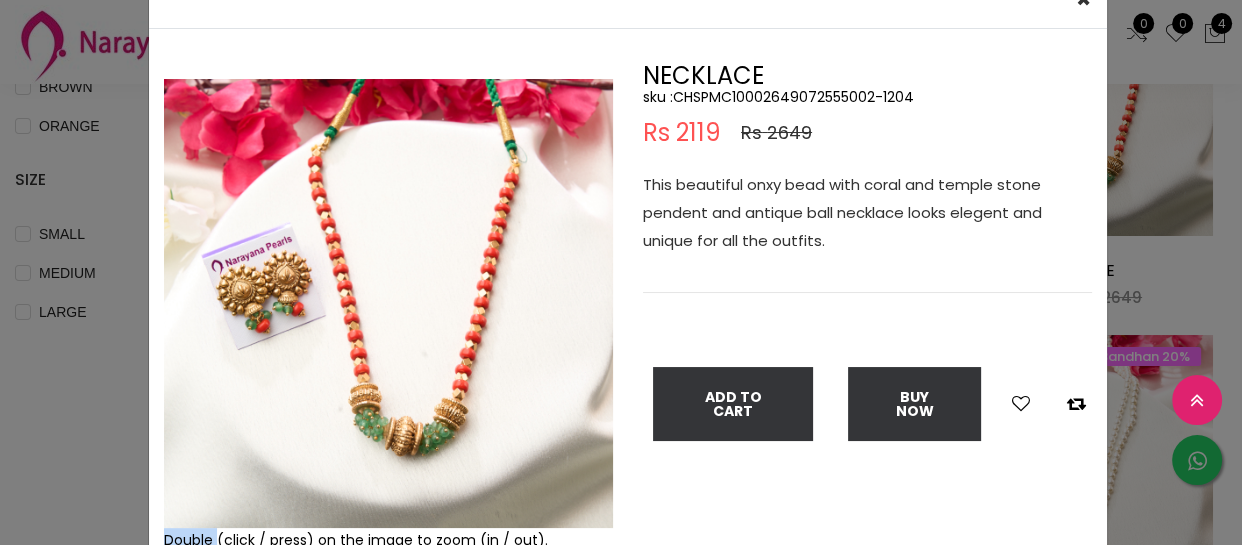 click on "× Close Double (click / press) on the image to zoom (in / out). NECKLACE sku :  CHSPMC10002649072555002-1204 Rs   2119   Rs   2649 This beautiful onxy bead with coral and  temple stone pendent and antique ball necklace looks elegent and unique for all the outfits.  Add To Cart   Buy Now" at bounding box center [621, 272] 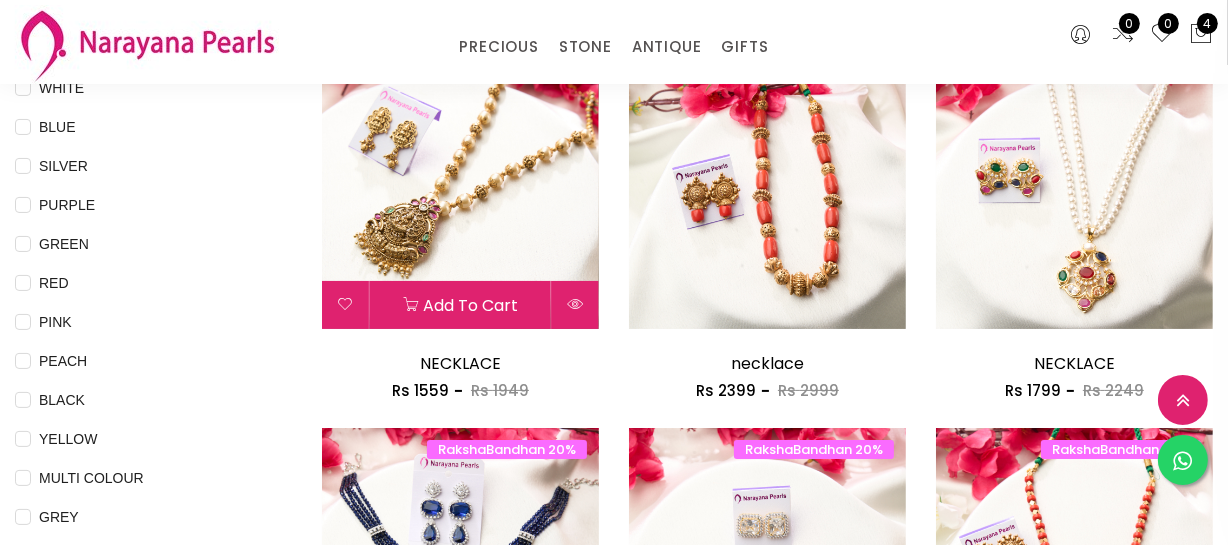 scroll, scrollTop: 0, scrollLeft: 0, axis: both 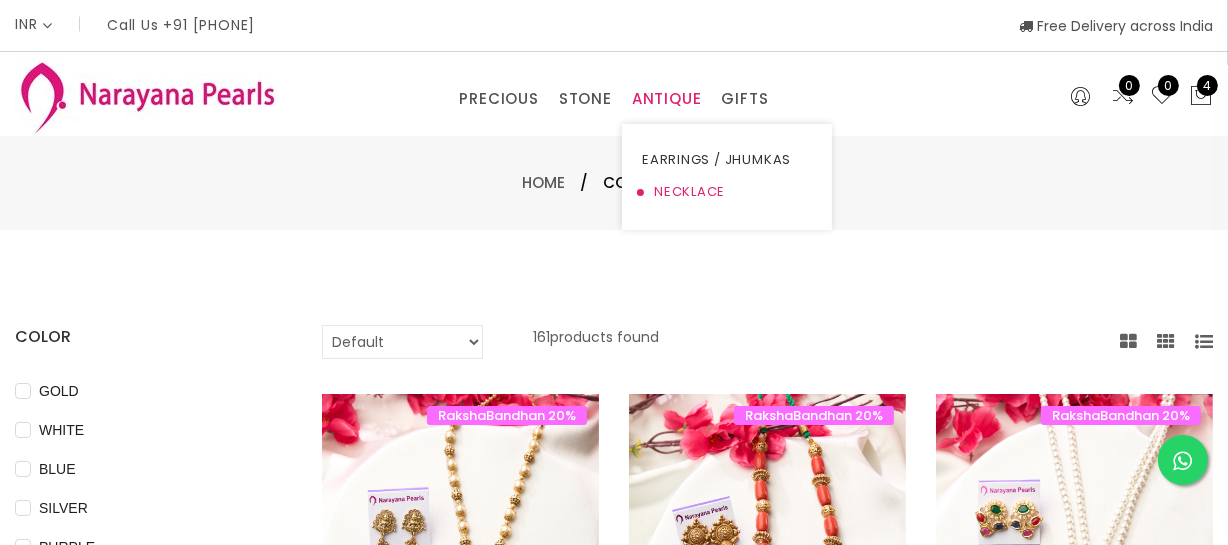 click on "NECKLACE" at bounding box center [727, 192] 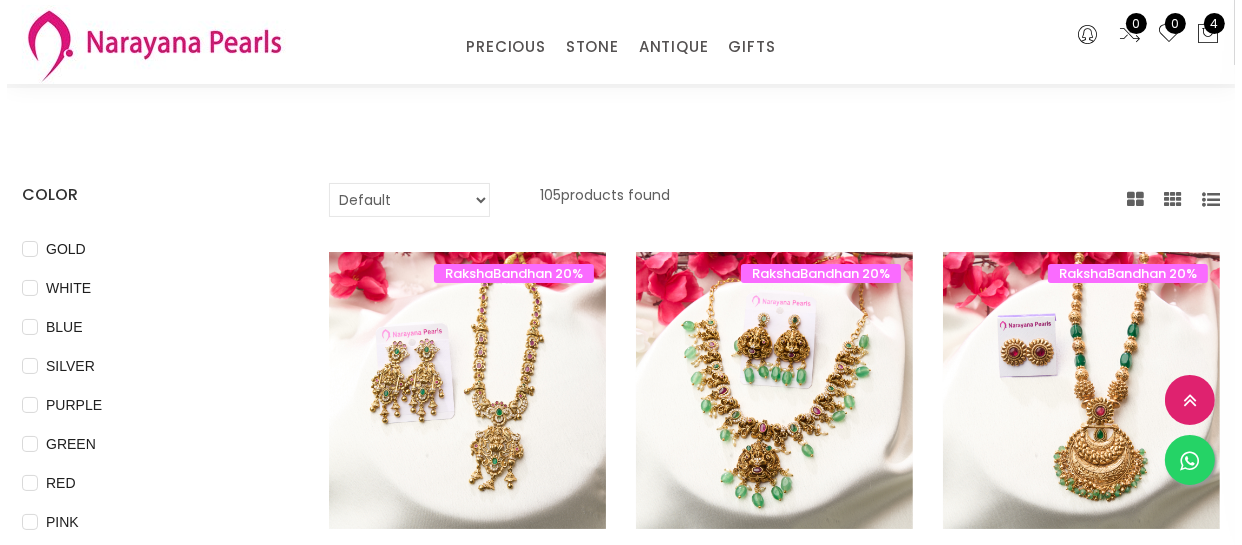 scroll, scrollTop: 272, scrollLeft: 0, axis: vertical 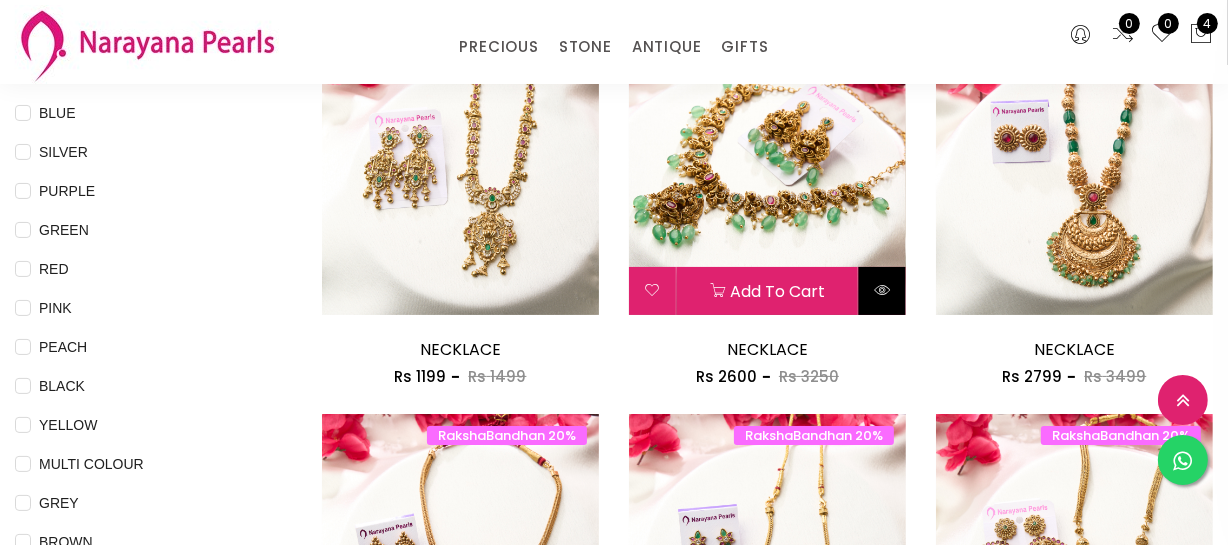 click at bounding box center [882, 291] 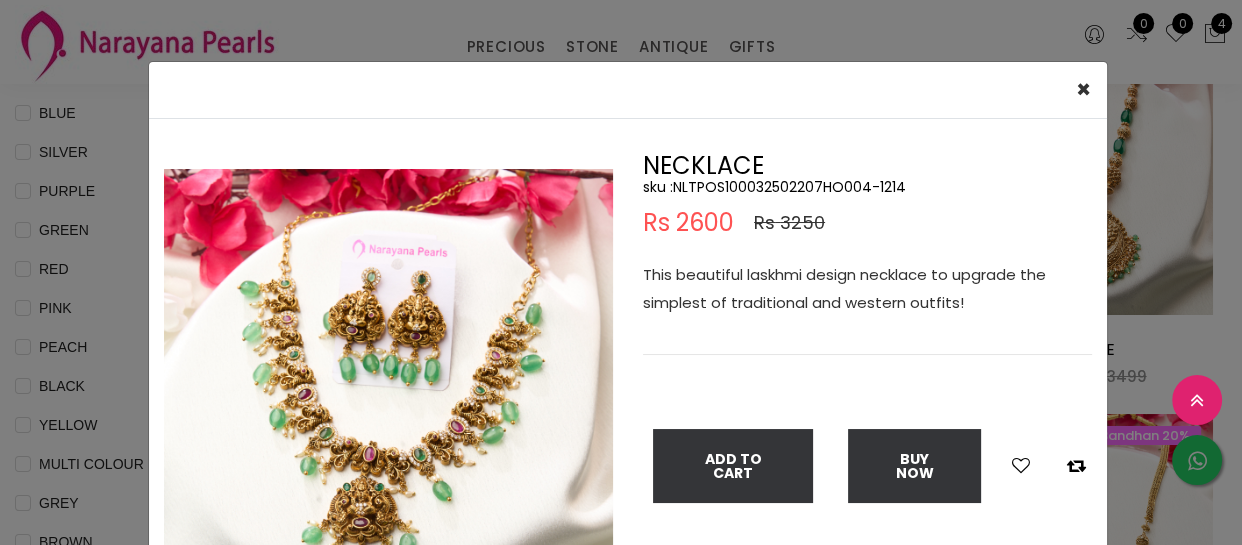 scroll, scrollTop: 90, scrollLeft: 0, axis: vertical 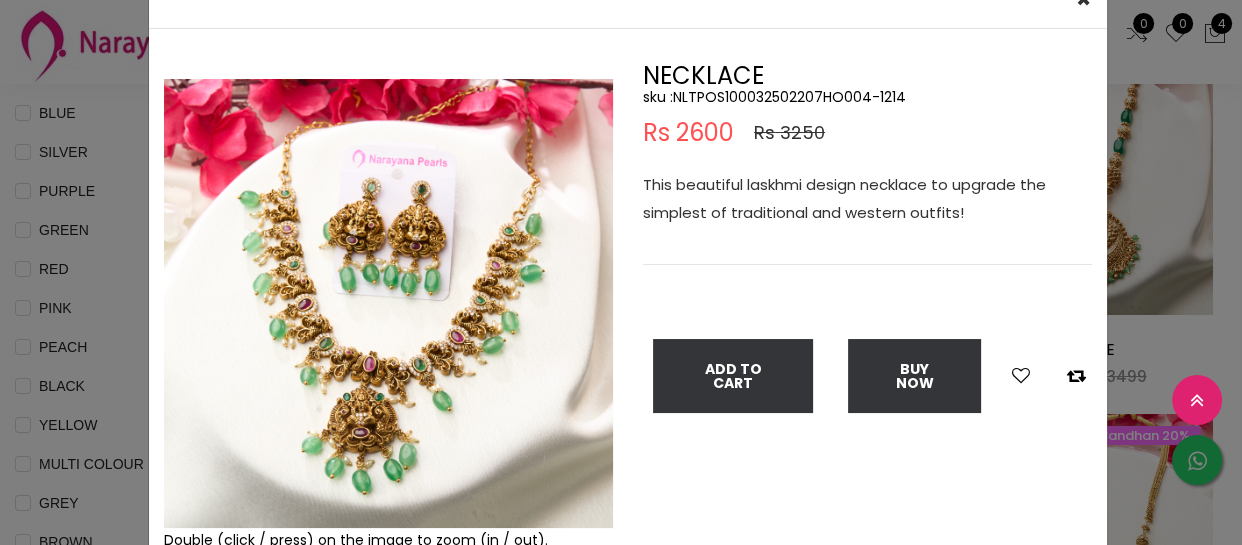 click on "× Close Double (click / press) on the image to zoom (in / out). NECKLACE sku :  NLTPOS100032502207HO004-1214 Rs   2600   Rs   3250 This beautiful laskhmi design necklace to upgrade the simplest of traditional and western outfits!  Add To Cart   Buy Now" at bounding box center [621, 272] 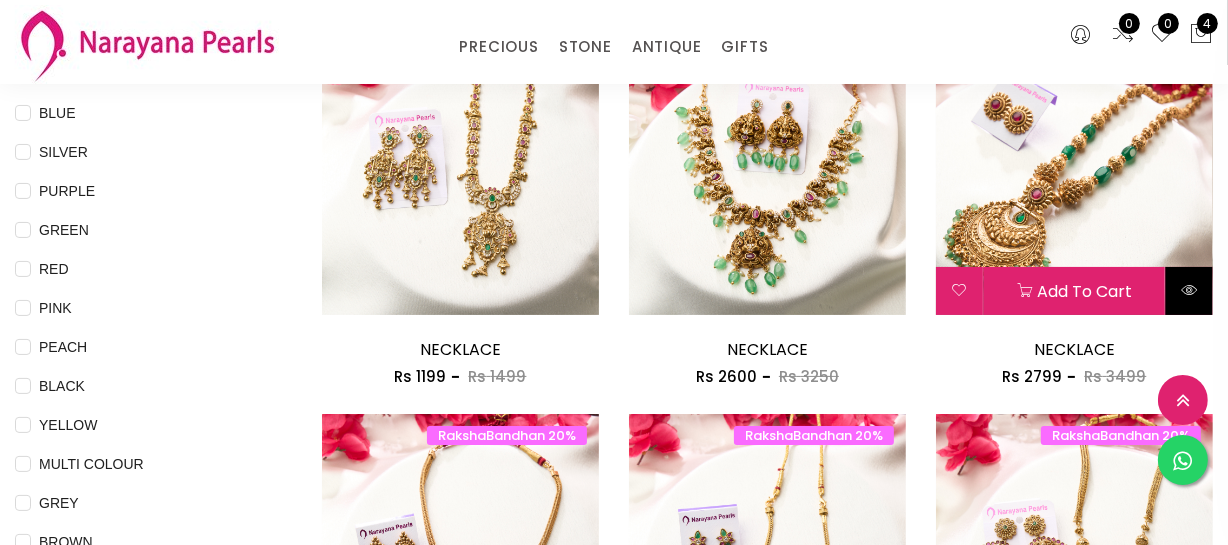 click at bounding box center [1189, 290] 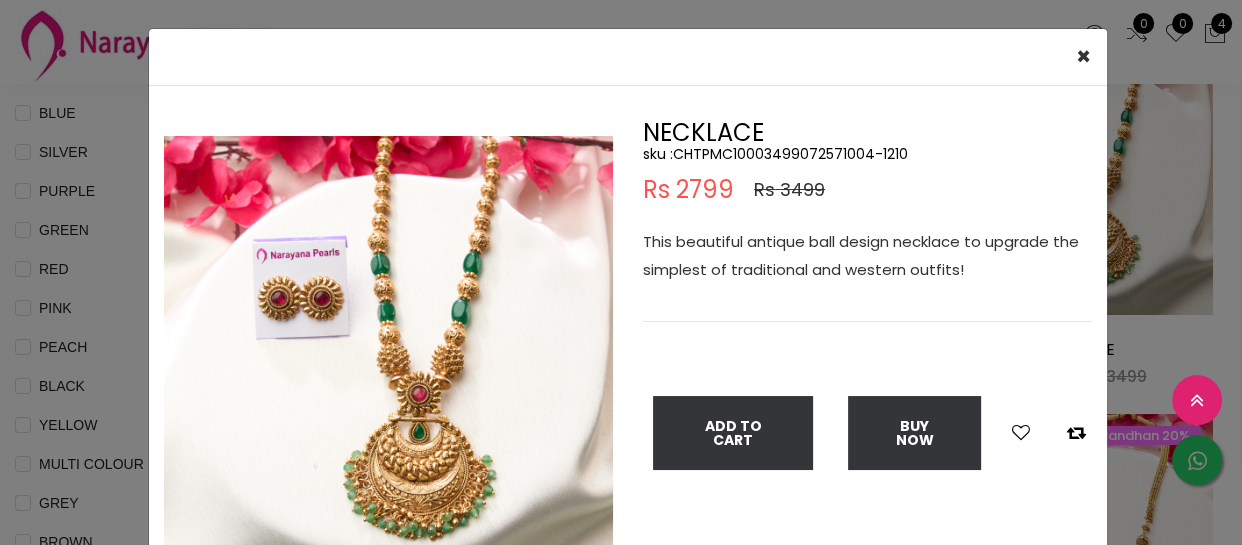scroll, scrollTop: 90, scrollLeft: 0, axis: vertical 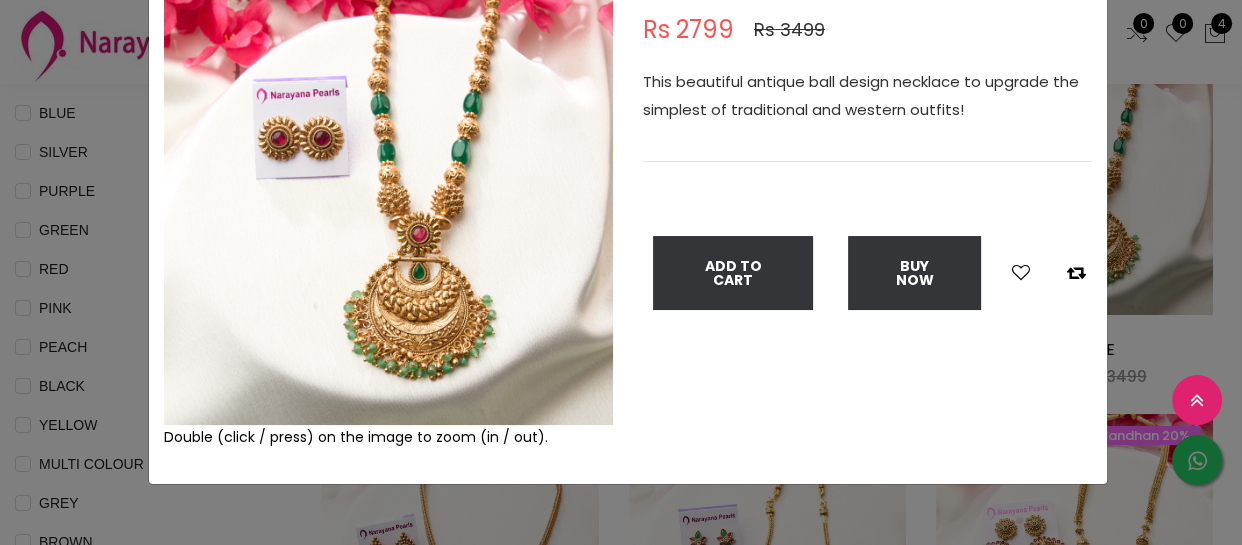 click on "× Close Double (click / press) on the image to zoom (in / out). NECKLACE sku :  CHTPMC10003499072571004-1210 Rs   2799   Rs   3499 This beautiful antique ball design necklace to upgrade the simplest of traditional and western outfits!  Add To Cart   Buy Now" at bounding box center (621, 272) 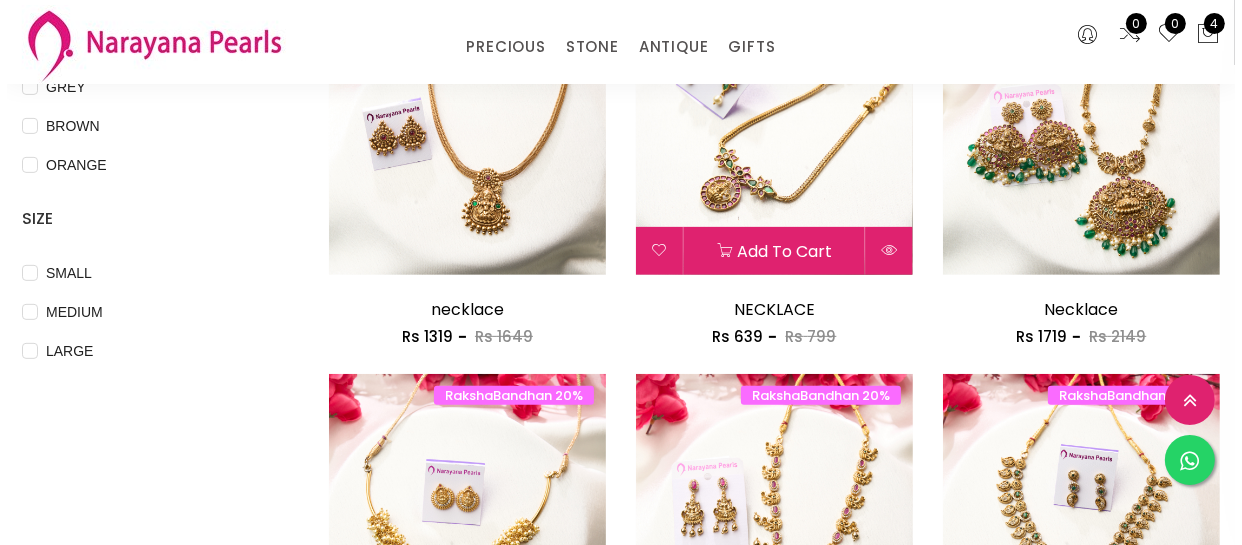 scroll, scrollTop: 727, scrollLeft: 0, axis: vertical 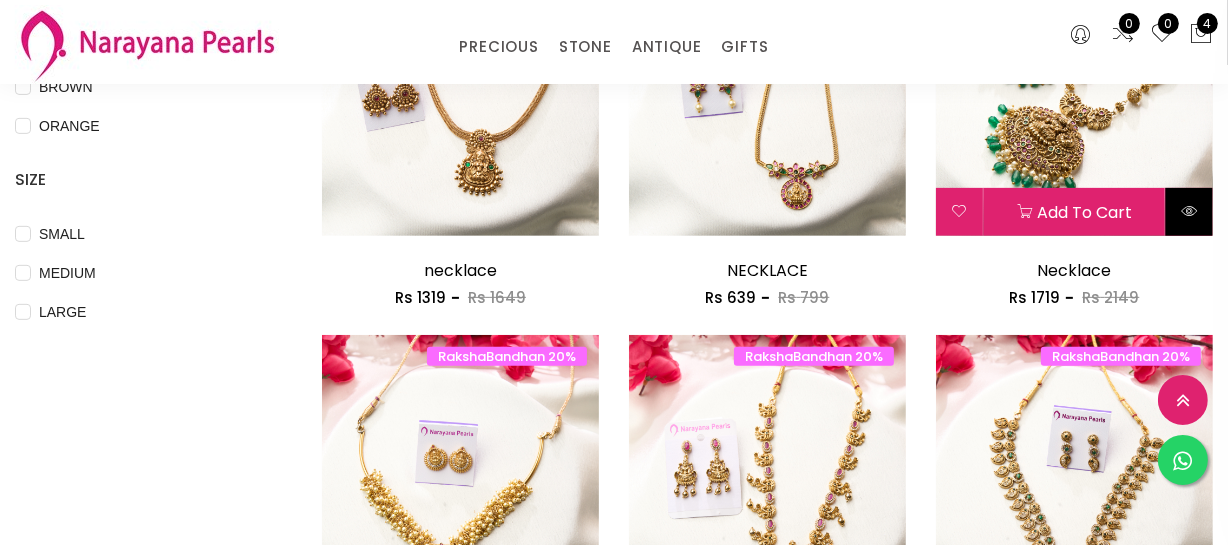 click at bounding box center (1189, 211) 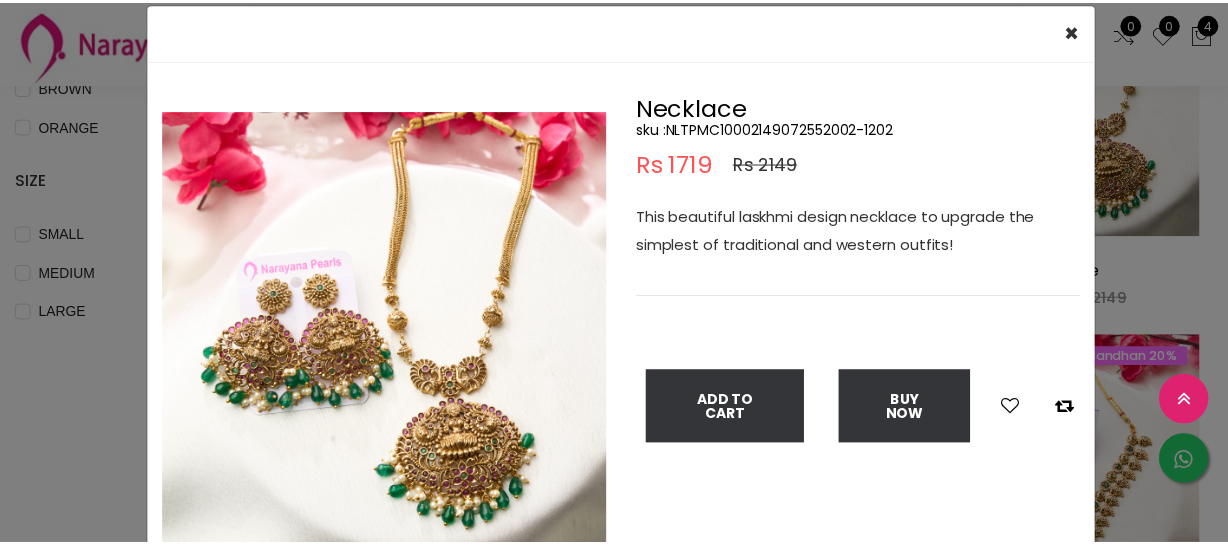 scroll, scrollTop: 90, scrollLeft: 0, axis: vertical 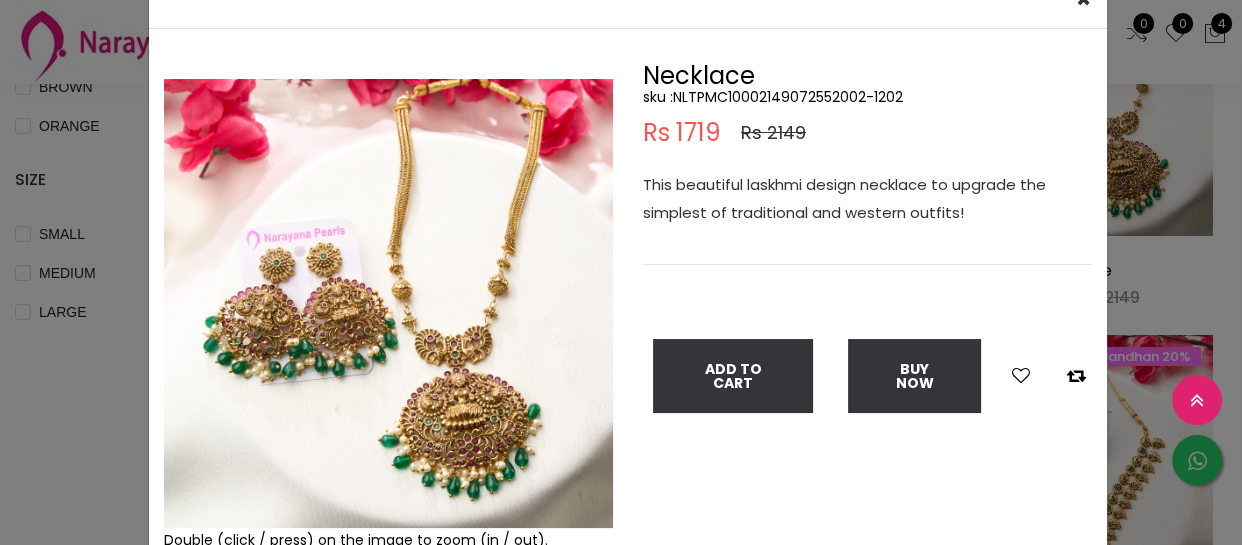 click at bounding box center (388, 303) 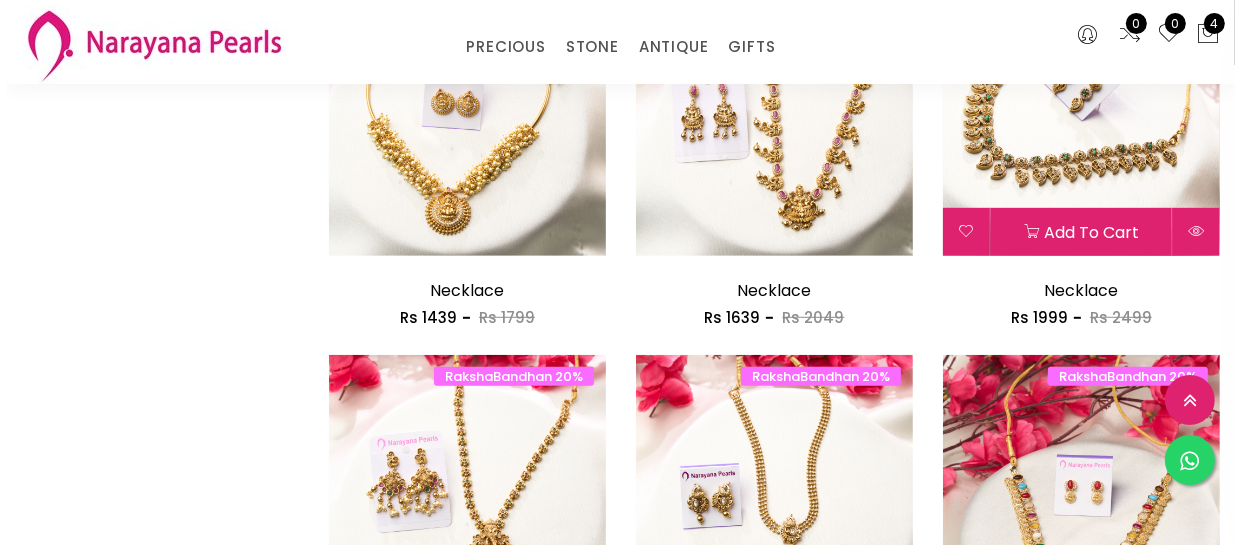 scroll, scrollTop: 1090, scrollLeft: 0, axis: vertical 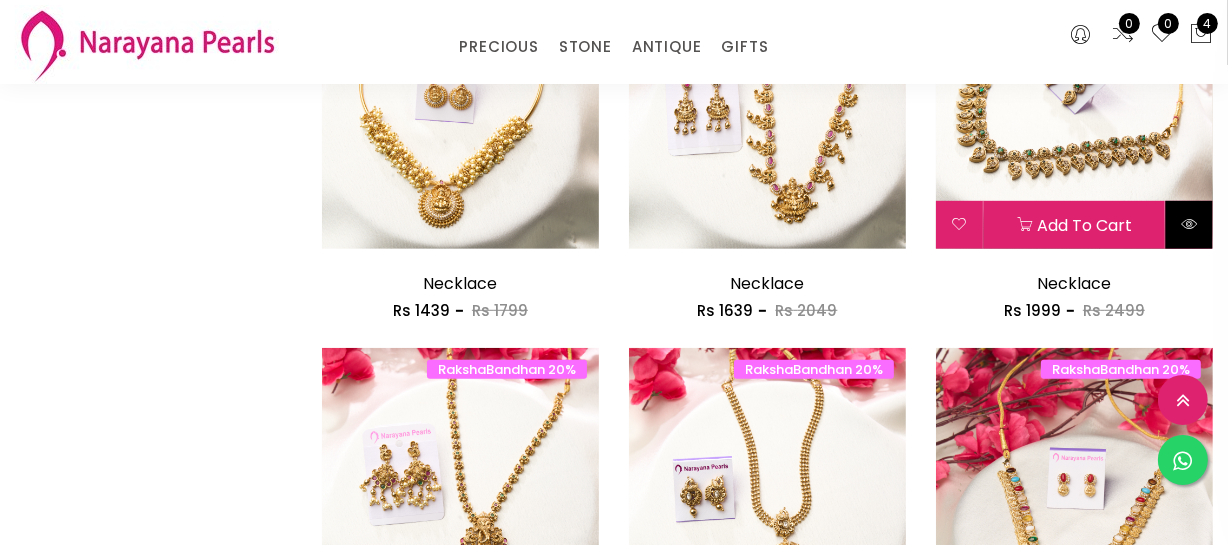 click at bounding box center [1189, 225] 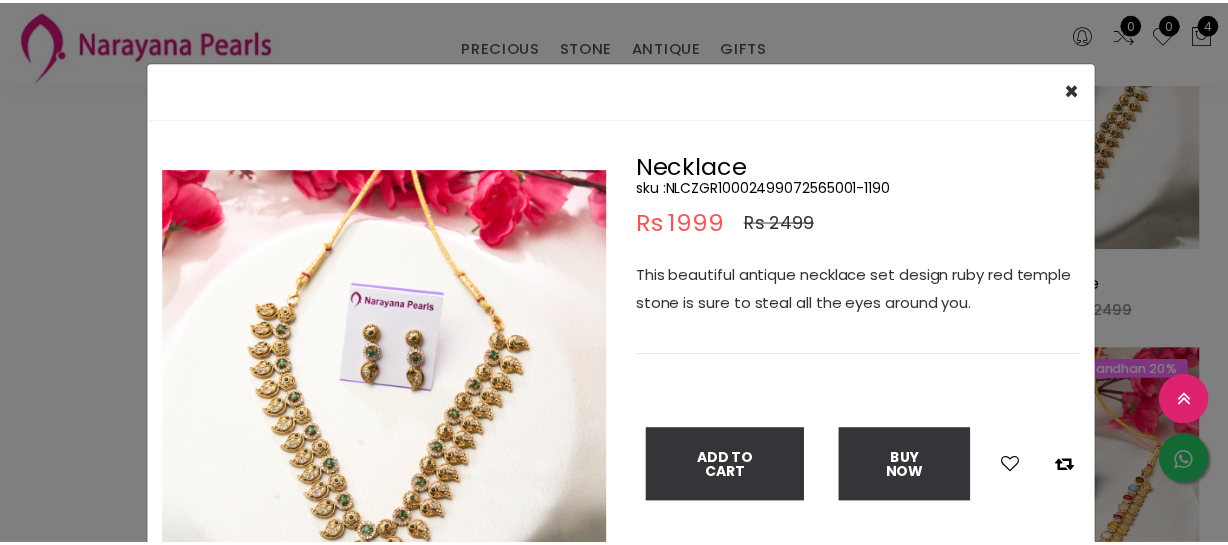 scroll, scrollTop: 90, scrollLeft: 0, axis: vertical 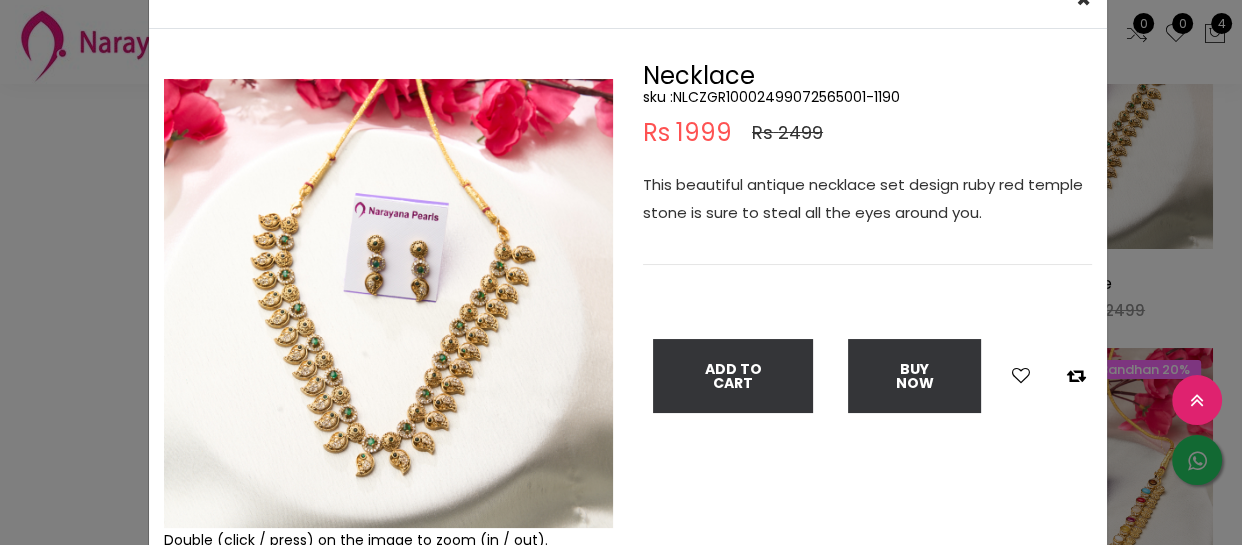 click on "× Close Double (click / press) on the image to zoom (in / out). Necklace sku :  NLCZGR10002499072565001-1190 Rs   1999   Rs   2499 This beautiful antique necklace set design ruby red temple stone is sure to steal all the eyes around you.  Add To Cart   Buy Now" at bounding box center [621, 272] 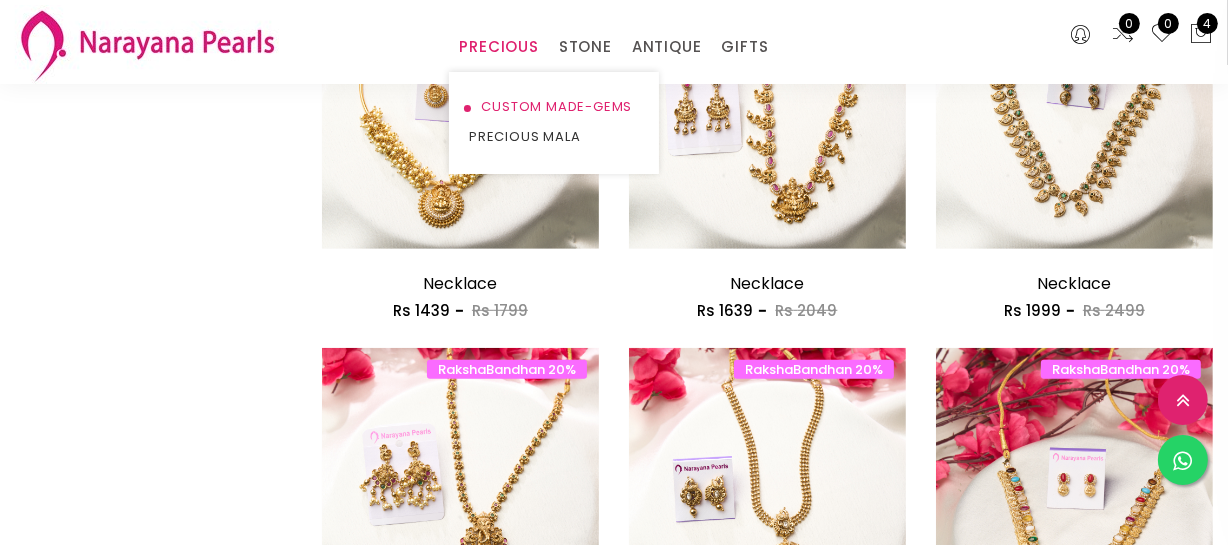 click on "CUSTOM MADE-GEMS" at bounding box center [554, 107] 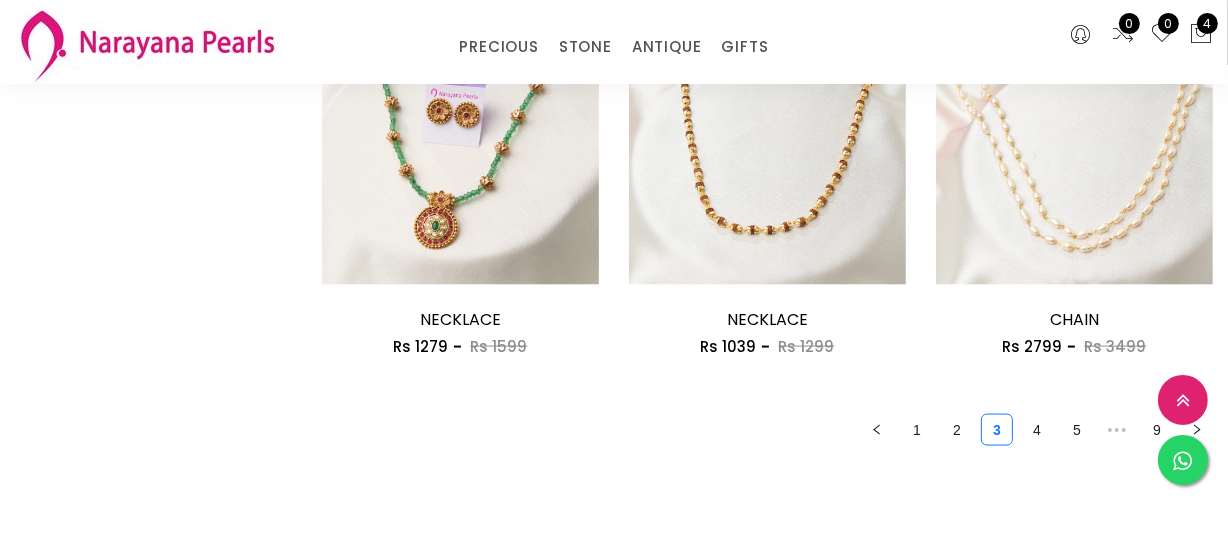 scroll, scrollTop: 2727, scrollLeft: 0, axis: vertical 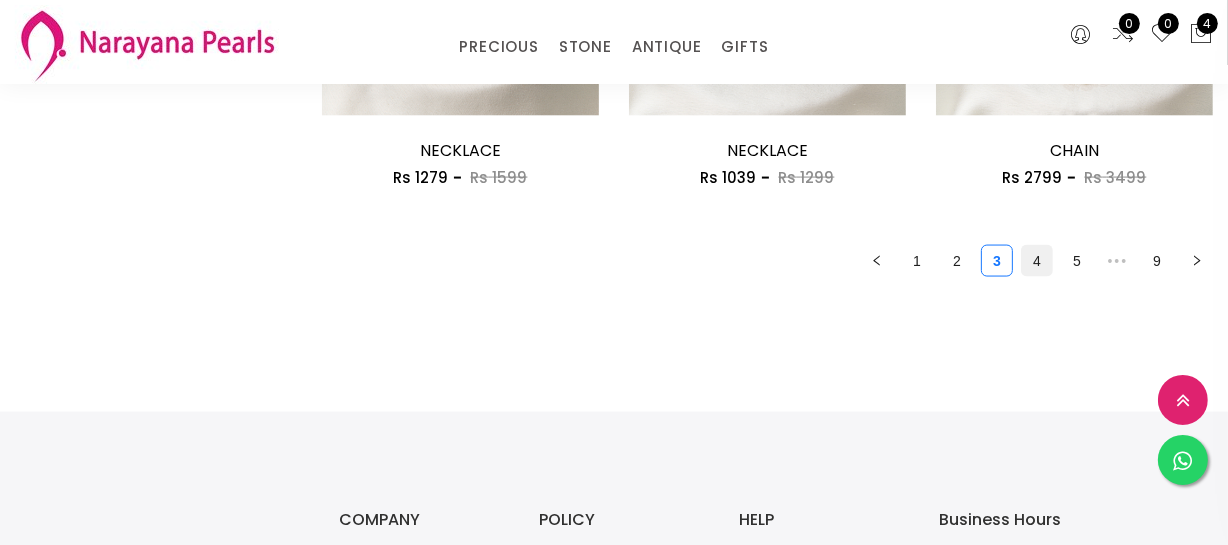 click on "4" at bounding box center [1037, 261] 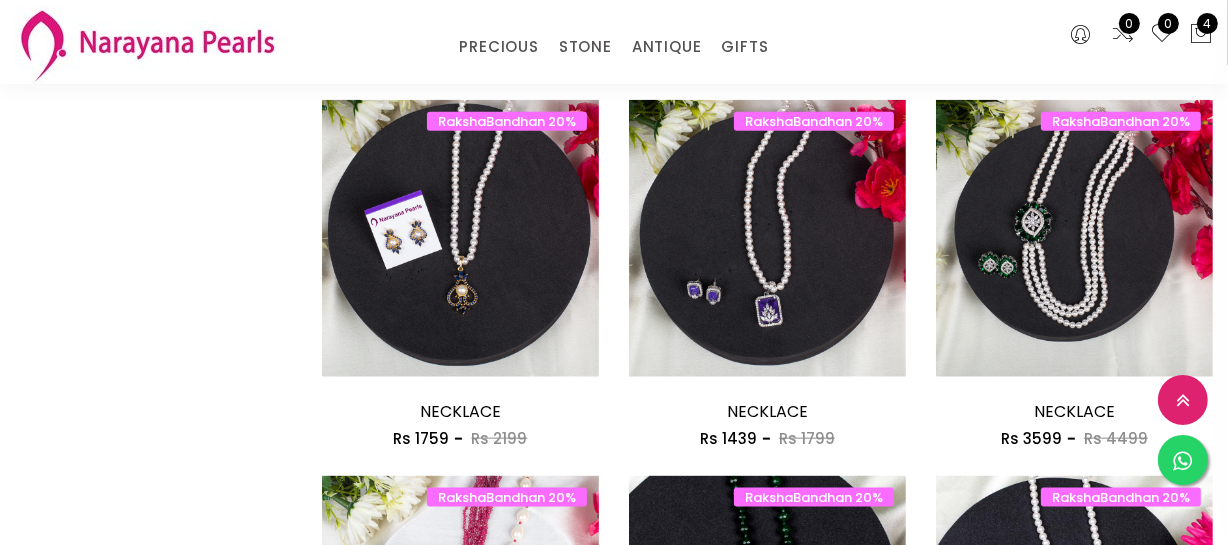scroll, scrollTop: 2454, scrollLeft: 0, axis: vertical 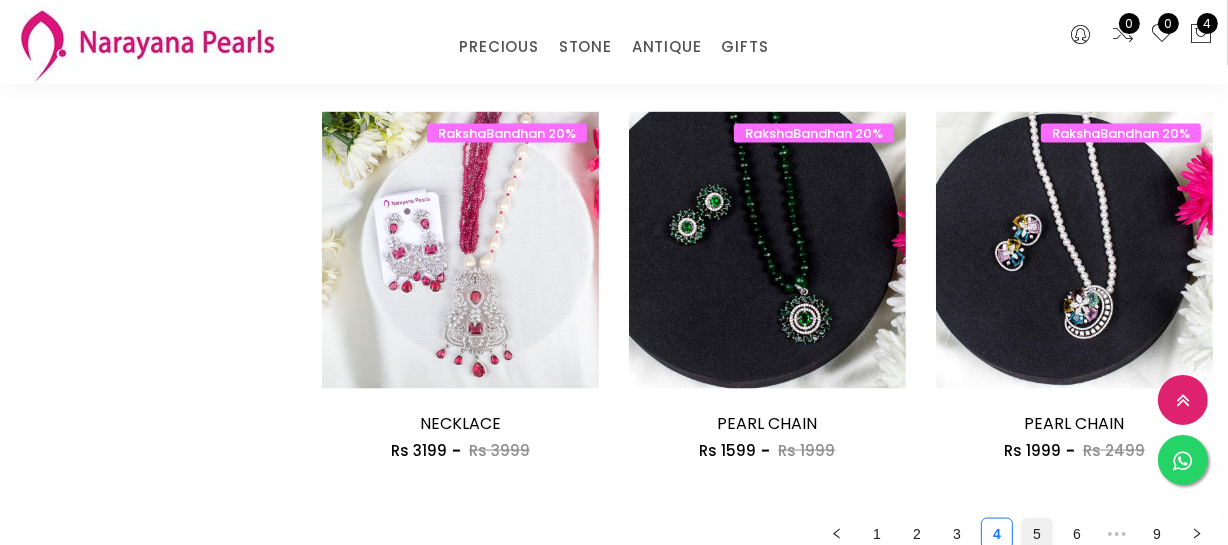 click on "5" at bounding box center [1037, 534] 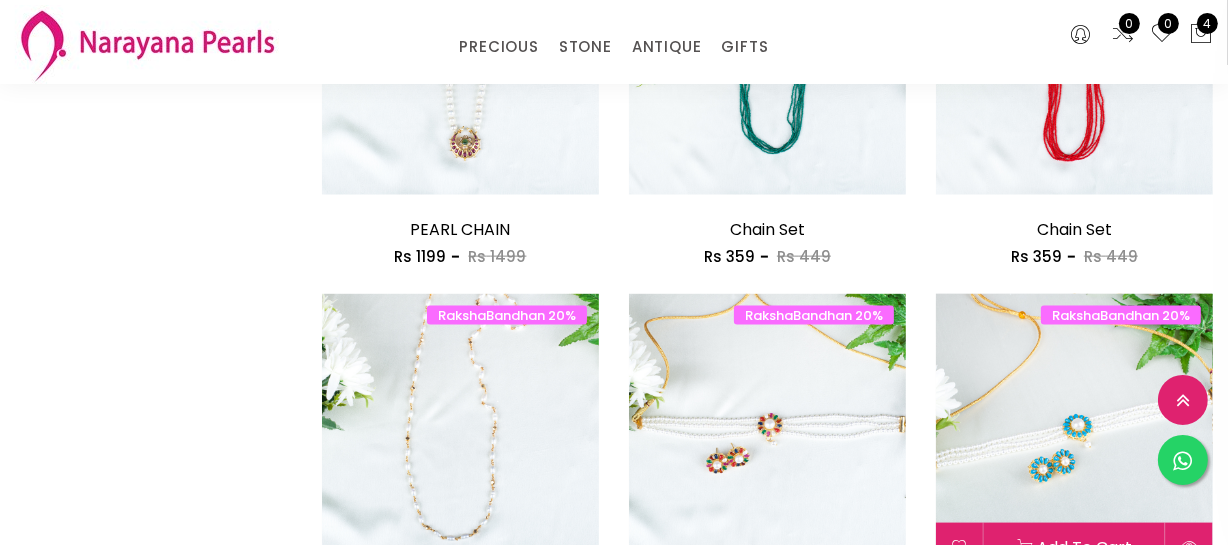 scroll, scrollTop: 2636, scrollLeft: 0, axis: vertical 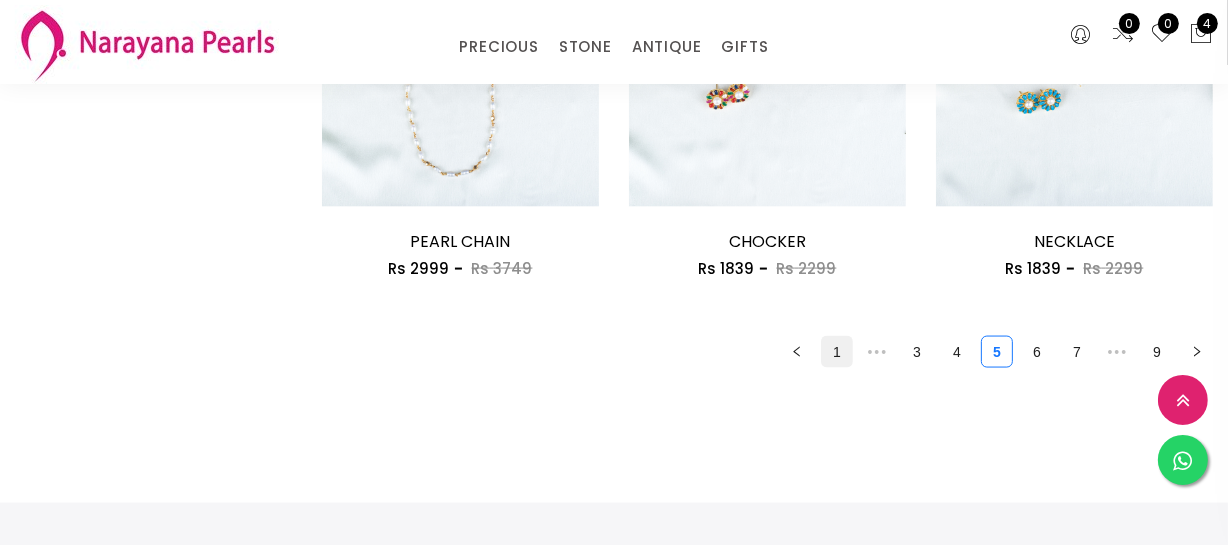 click on "1" at bounding box center [837, 352] 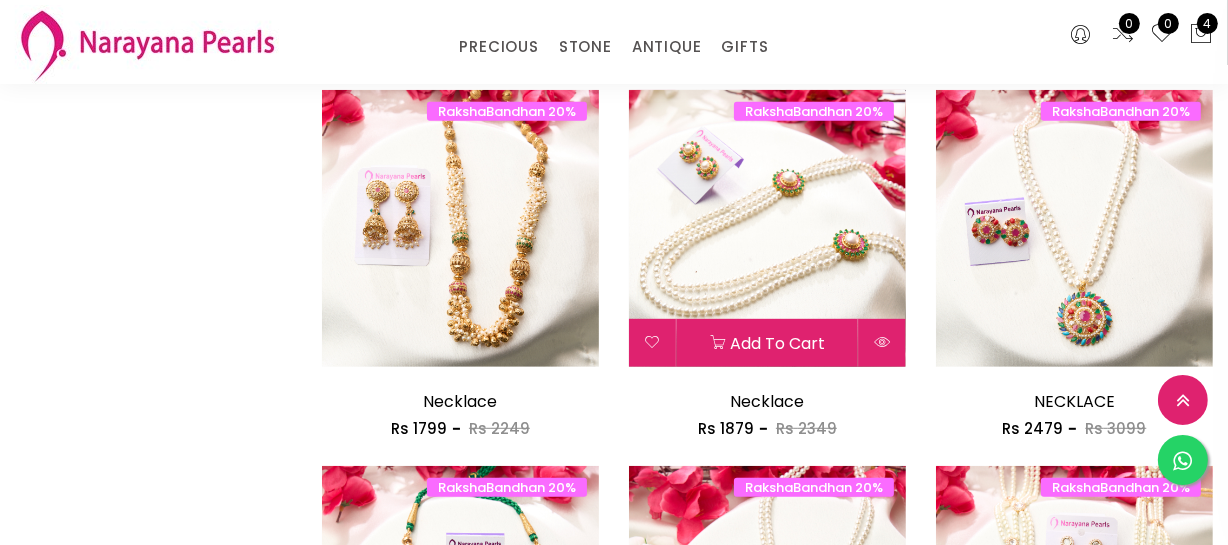 scroll, scrollTop: 1000, scrollLeft: 0, axis: vertical 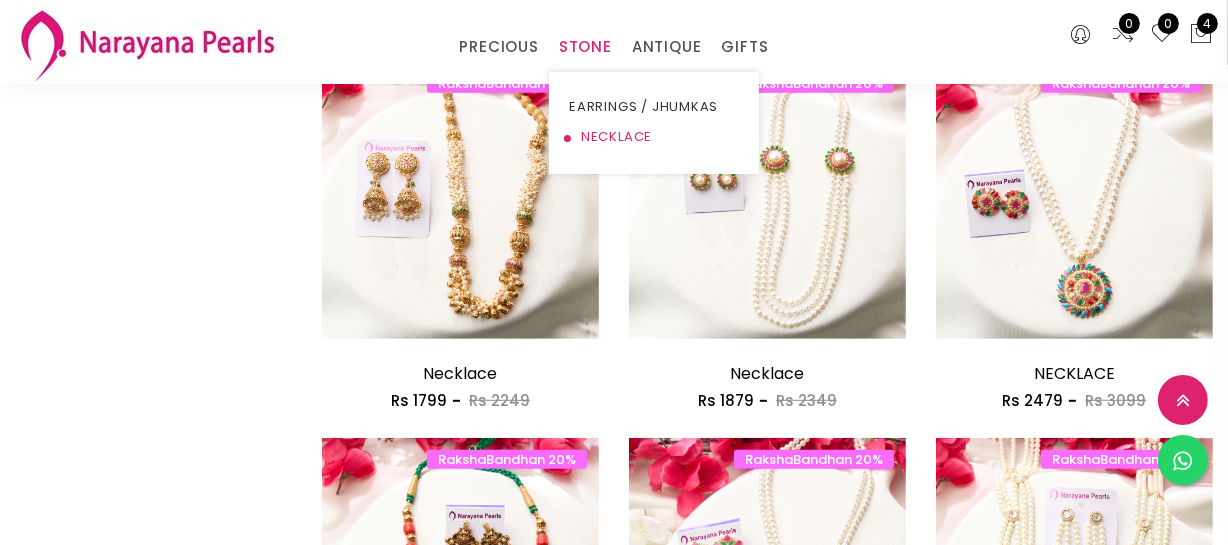 click on "NECKLACE" at bounding box center [654, 137] 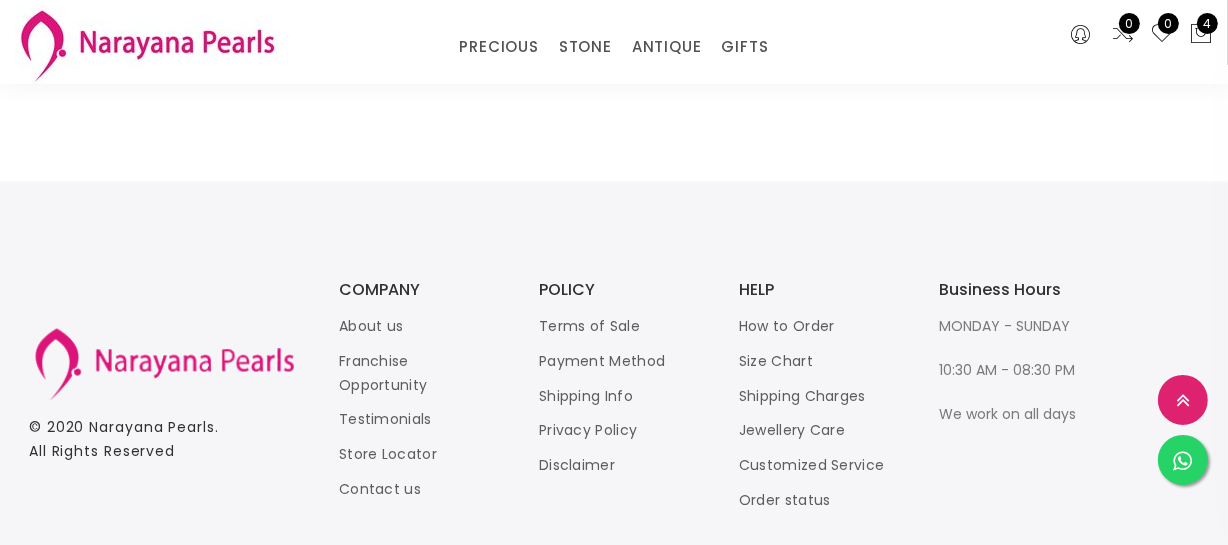 scroll, scrollTop: 2842, scrollLeft: 0, axis: vertical 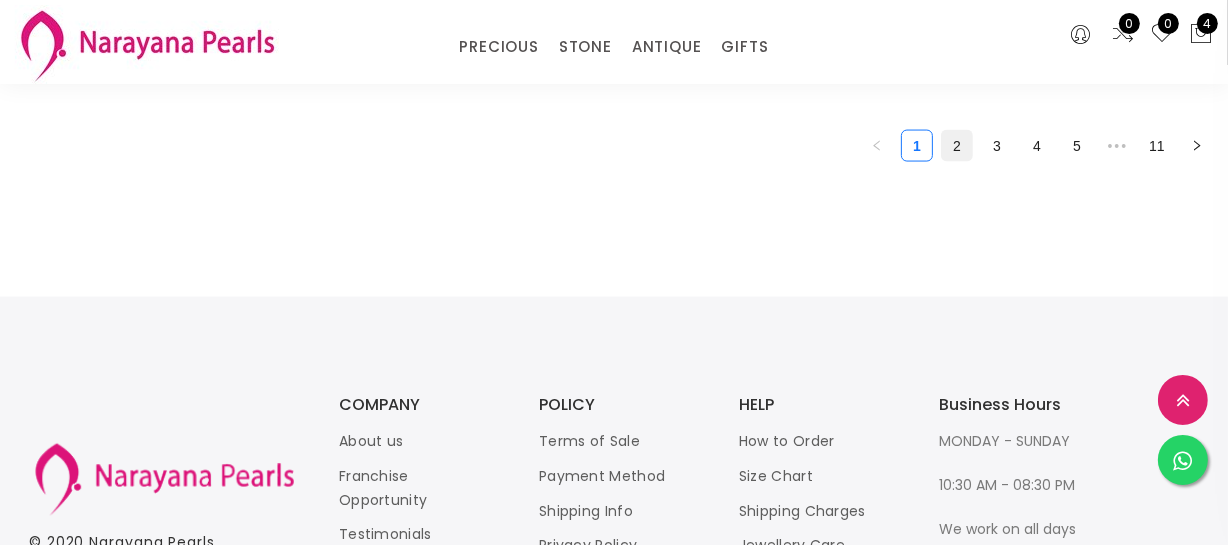 click on "2" at bounding box center [957, 146] 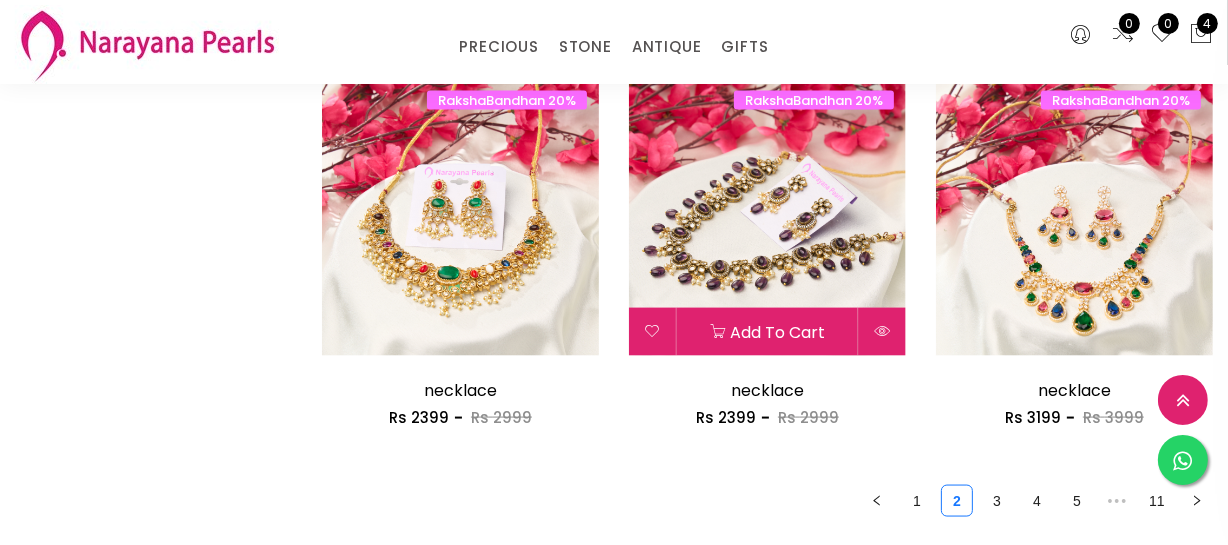 scroll, scrollTop: 2727, scrollLeft: 0, axis: vertical 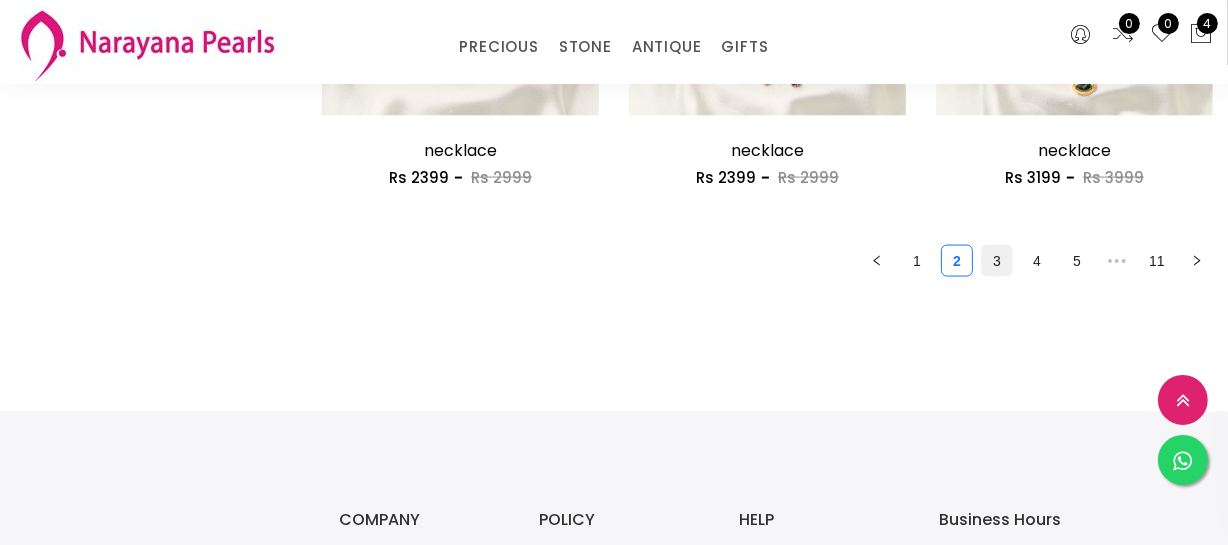 click on "3" at bounding box center (997, 261) 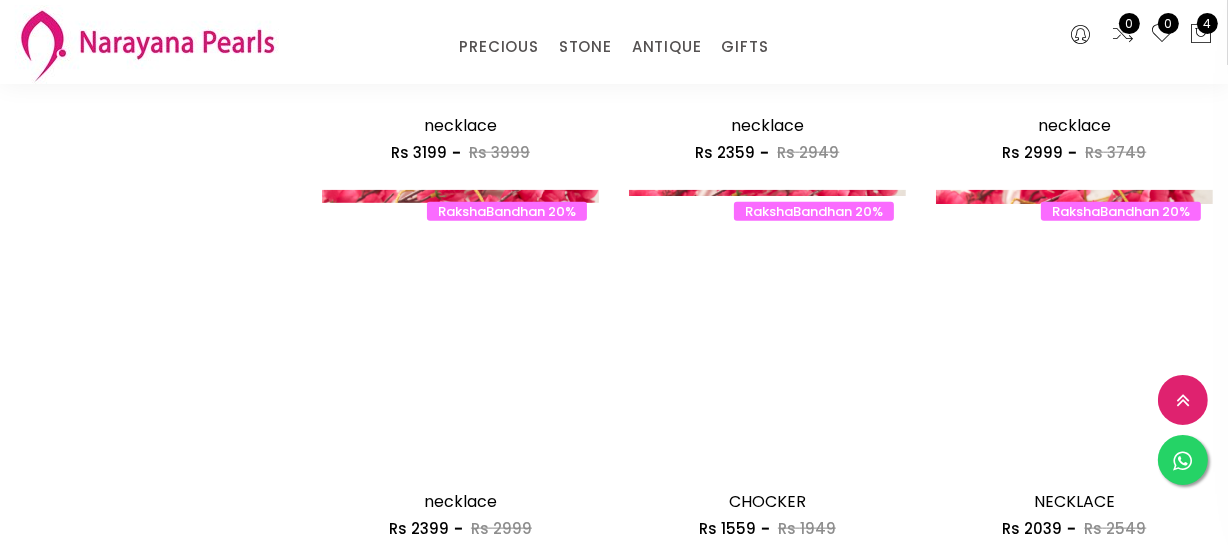 scroll, scrollTop: 2545, scrollLeft: 0, axis: vertical 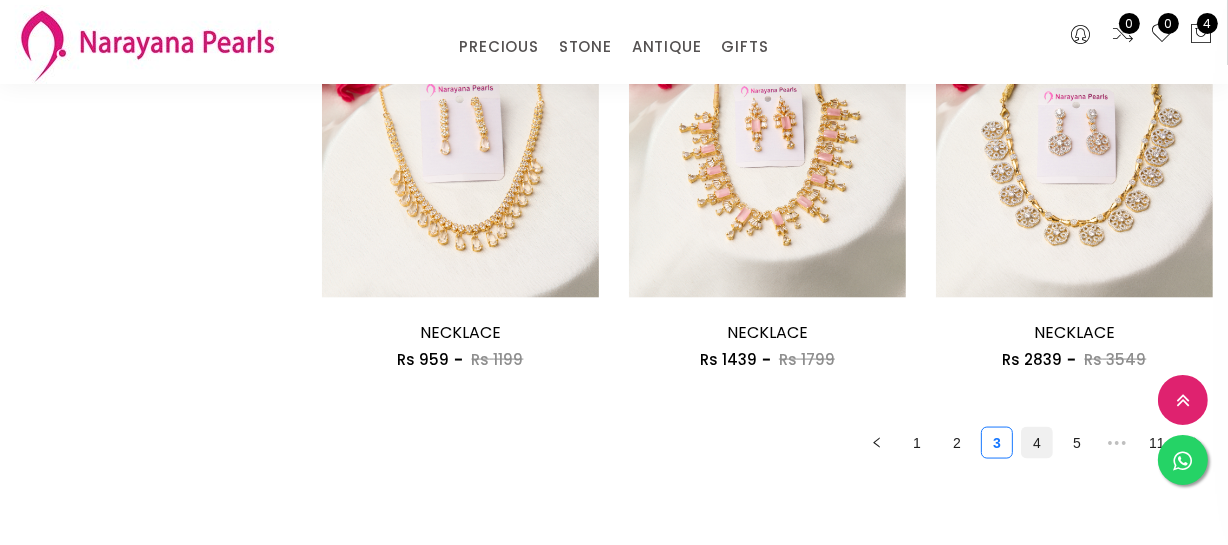 click on "4" at bounding box center [1037, 443] 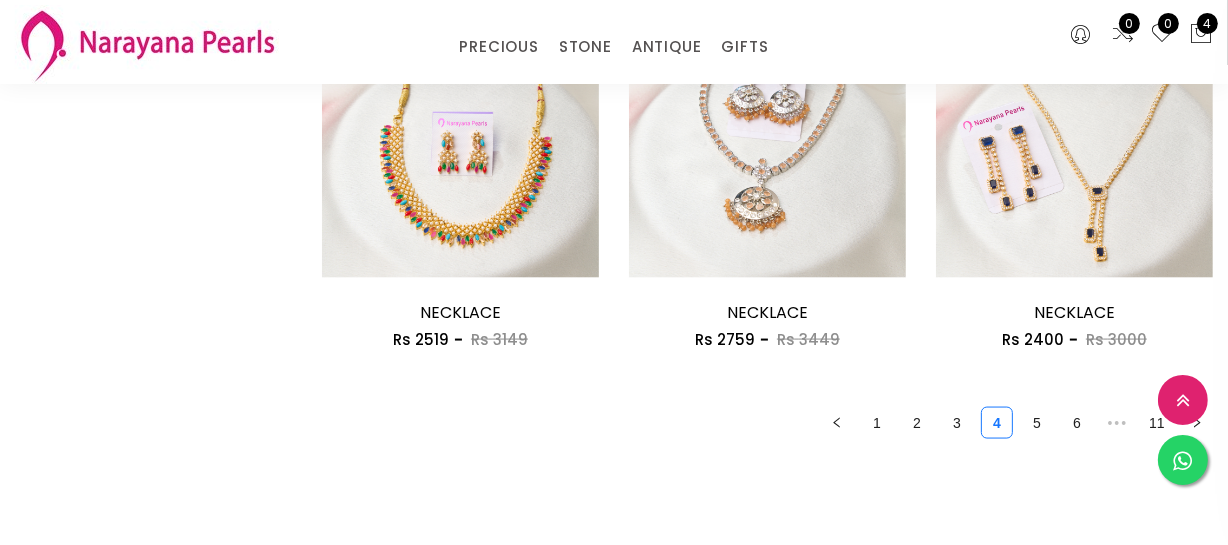 scroll, scrollTop: 2818, scrollLeft: 0, axis: vertical 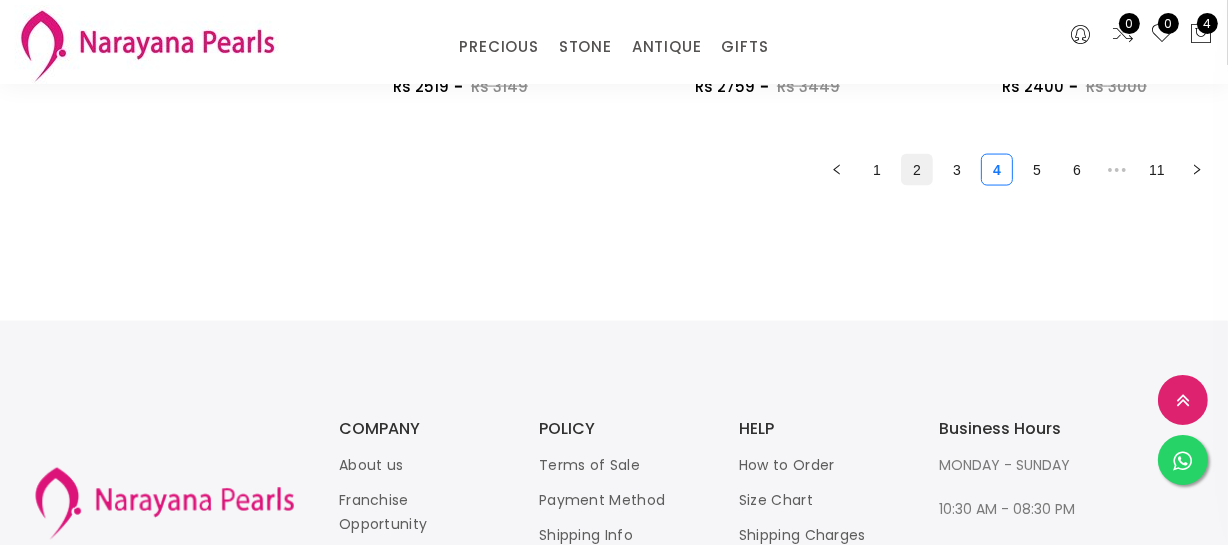 click on "2" at bounding box center [917, 170] 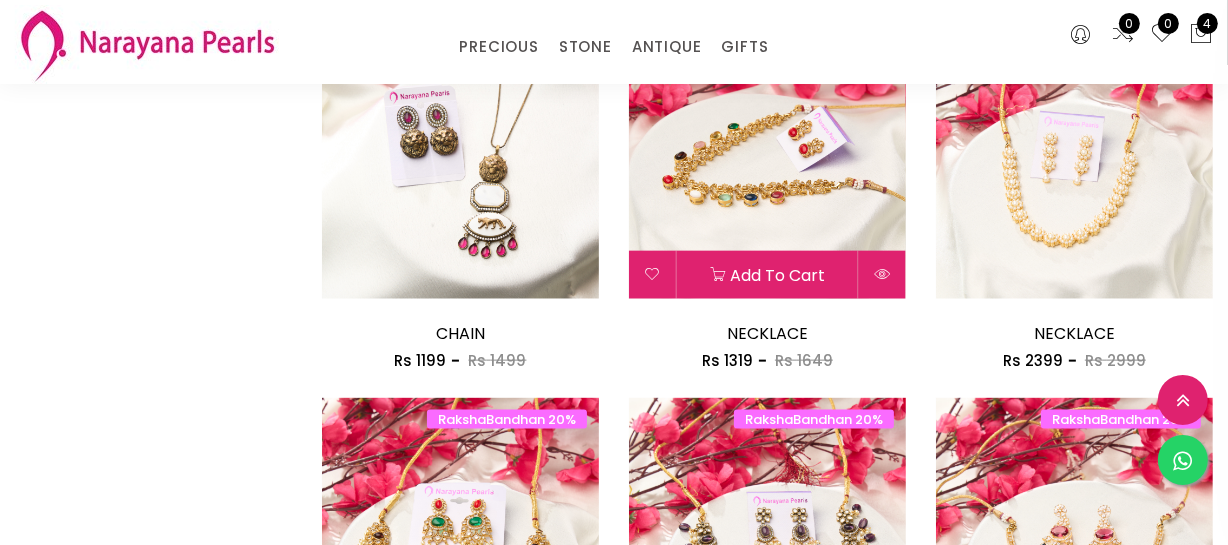 scroll, scrollTop: 2272, scrollLeft: 0, axis: vertical 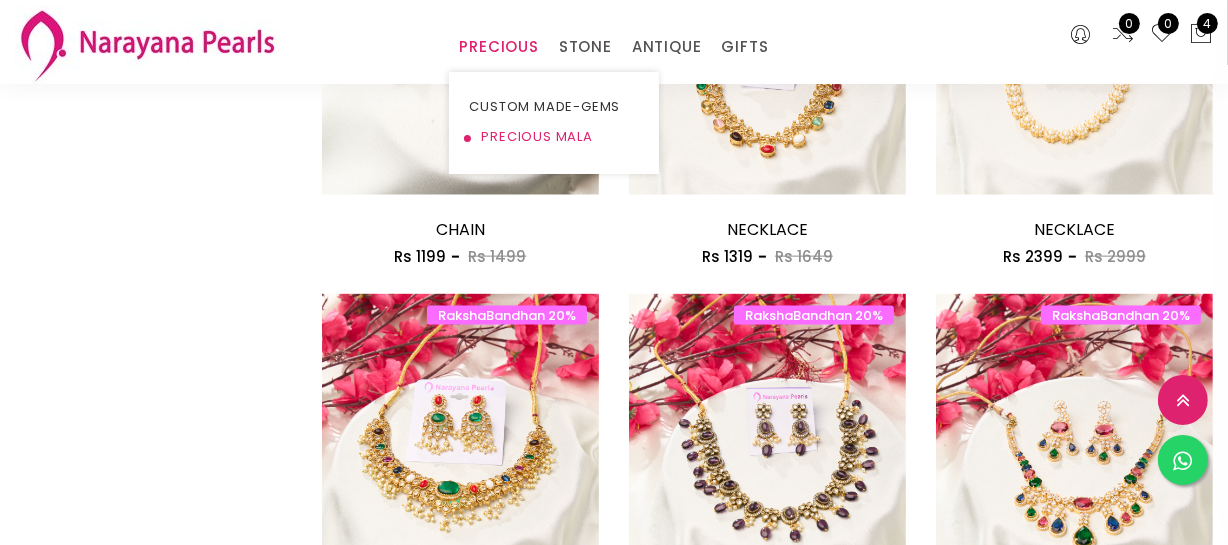 click on "PRECIOUS MALA" at bounding box center (554, 137) 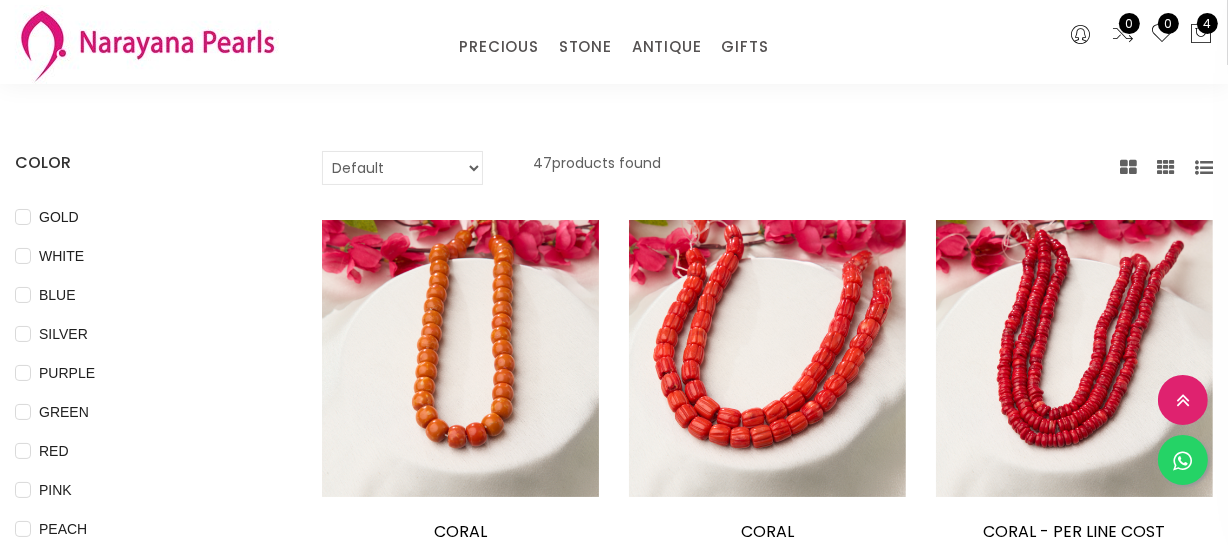 scroll, scrollTop: 181, scrollLeft: 0, axis: vertical 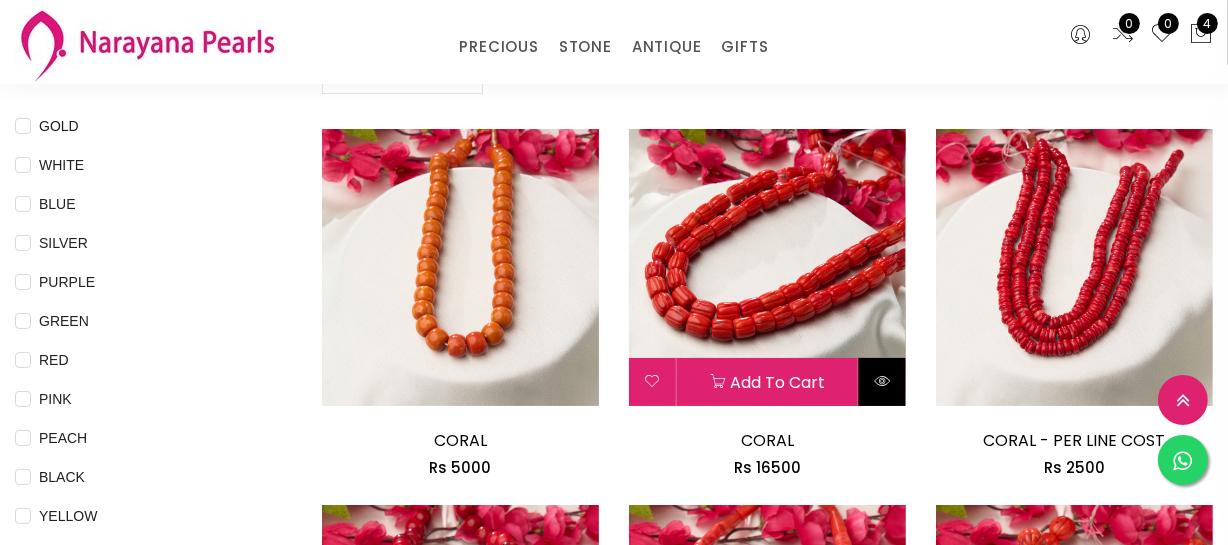 click at bounding box center (882, 381) 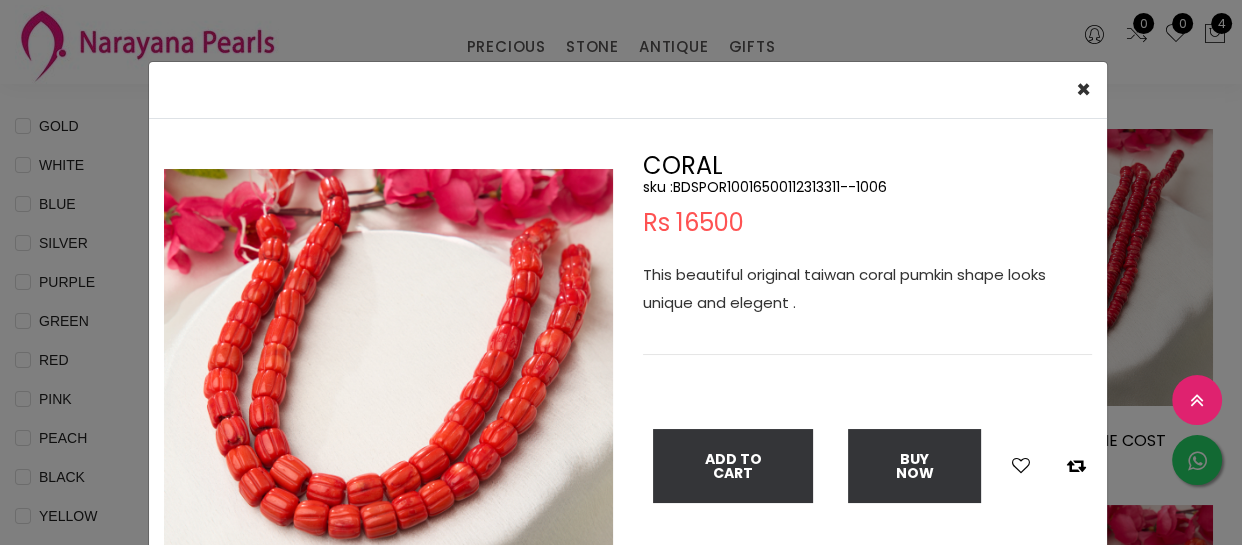 click on "× Close Double (click / press) on the image to zoom (in / out). CORAL sku :  BDSPOR10016500112313311--1006 Rs   16500 This beautiful original taiwan coral pumkin shape looks unique and elegent .  Add To Cart   Buy Now" at bounding box center [621, 272] 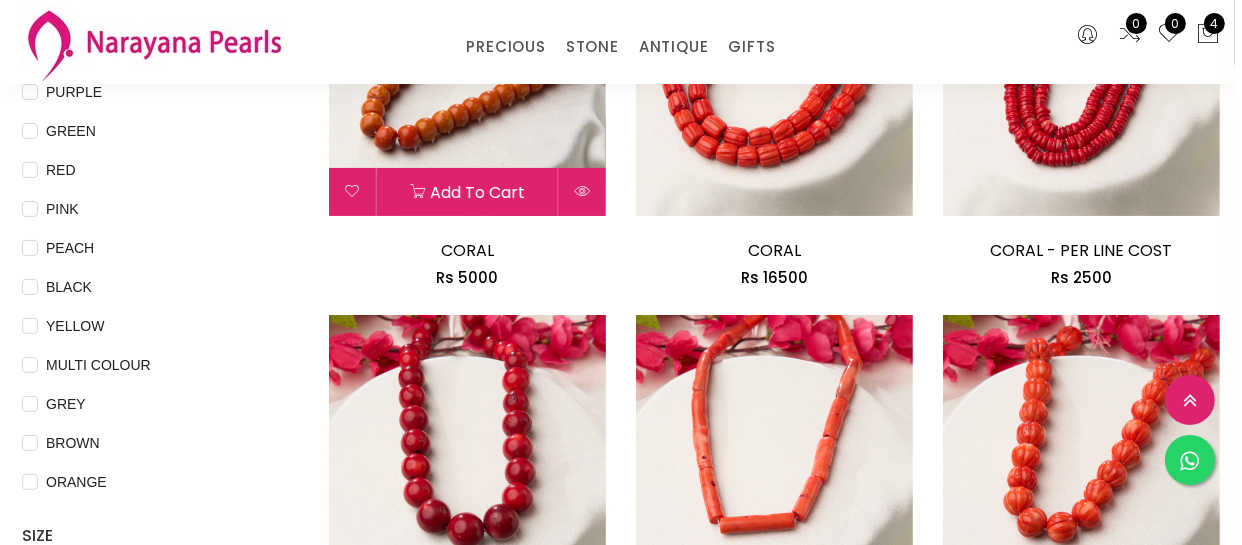 scroll, scrollTop: 636, scrollLeft: 0, axis: vertical 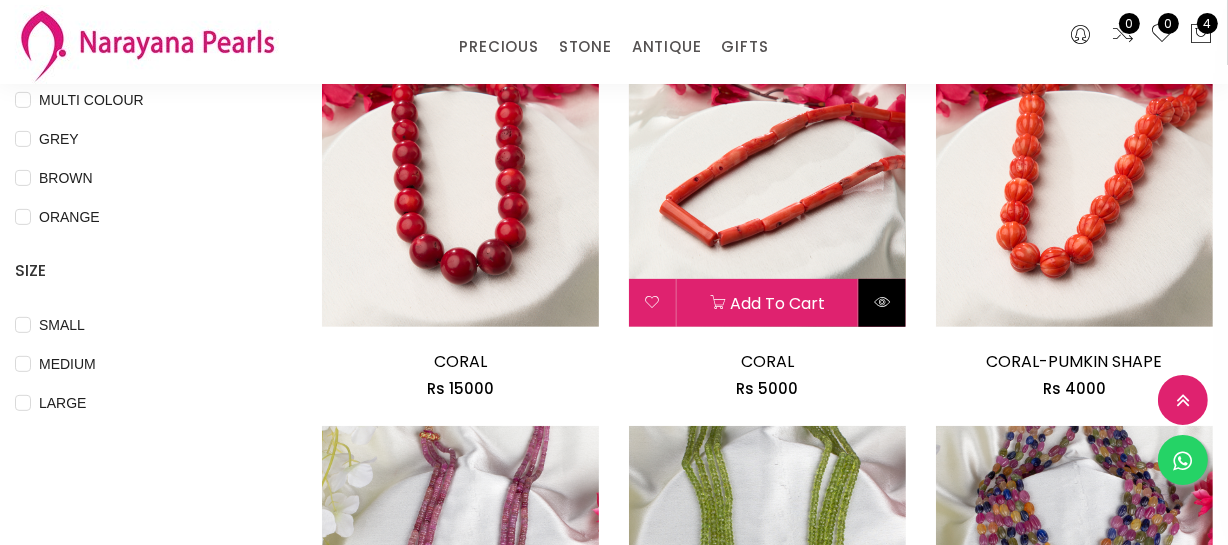 click at bounding box center (882, 302) 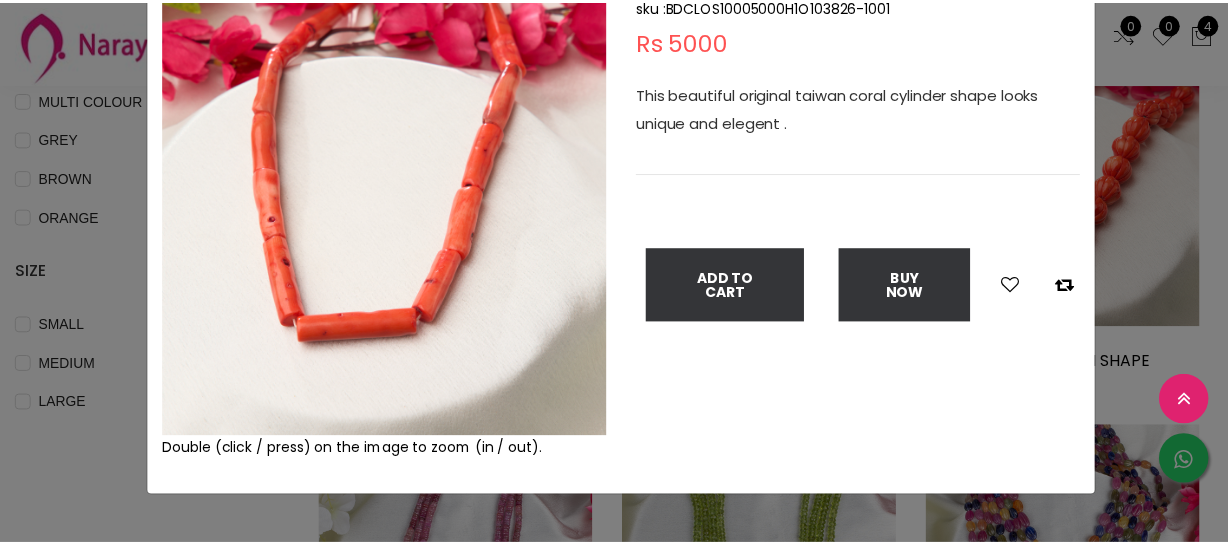 scroll, scrollTop: 90, scrollLeft: 0, axis: vertical 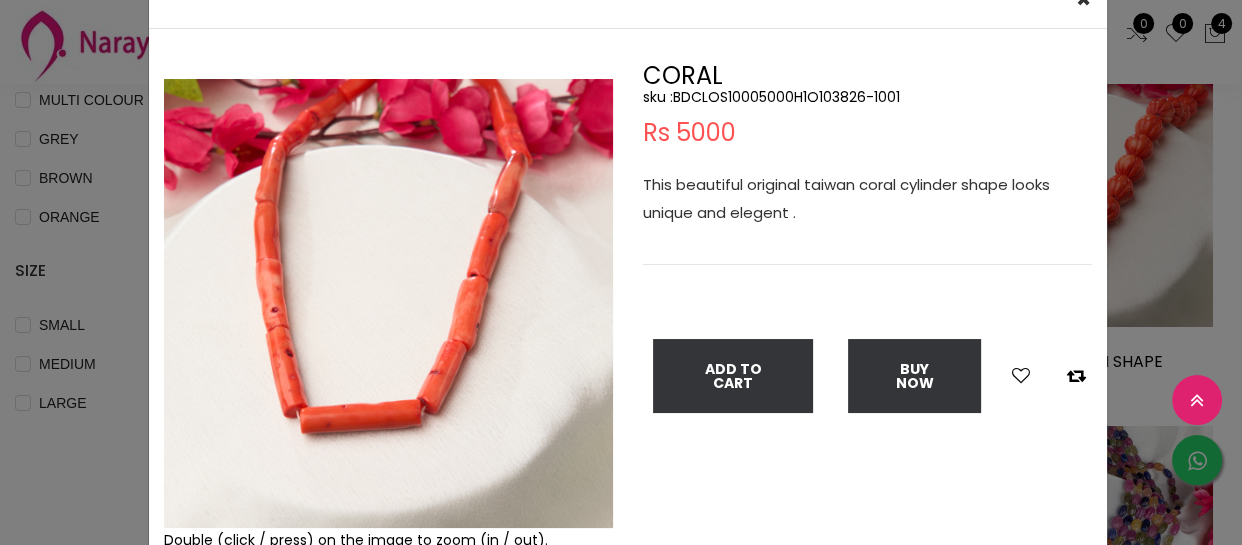 click at bounding box center [388, 303] 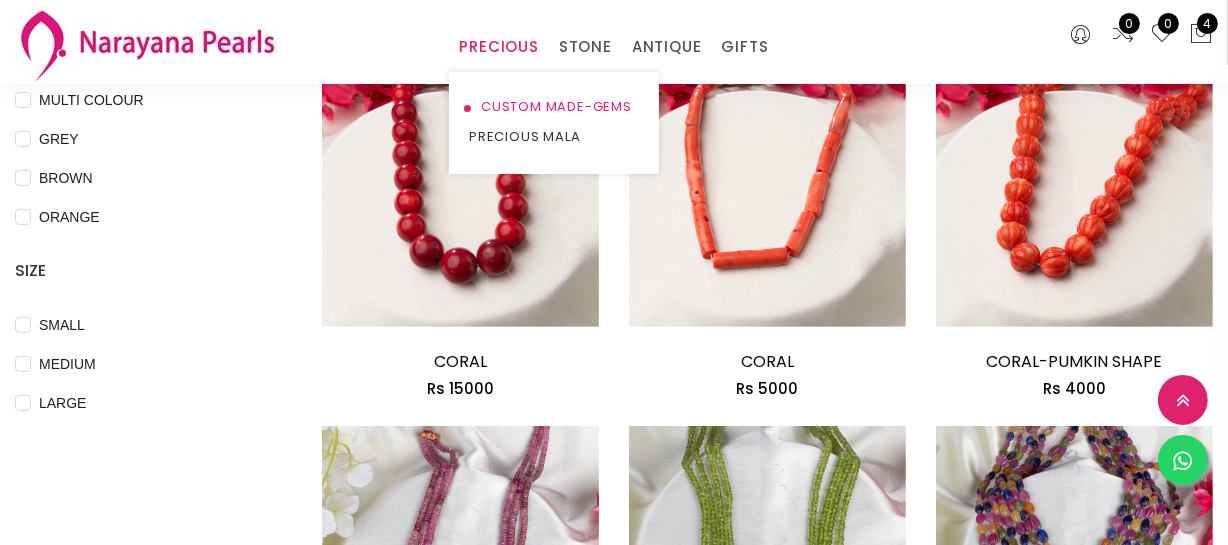 click on "CUSTOM MADE-GEMS" at bounding box center [554, 107] 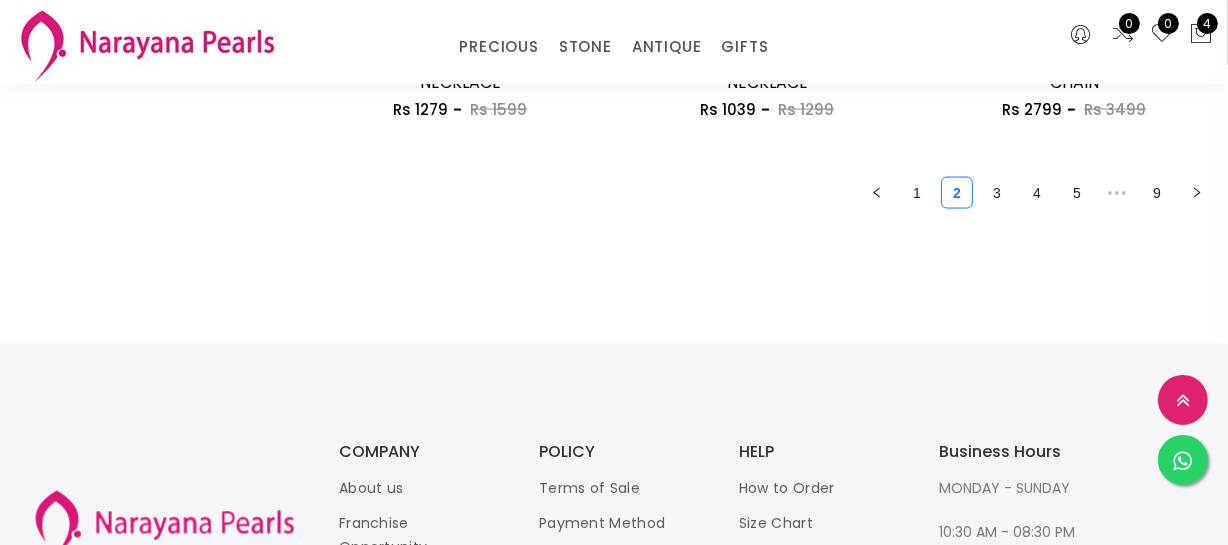 scroll, scrollTop: 2636, scrollLeft: 0, axis: vertical 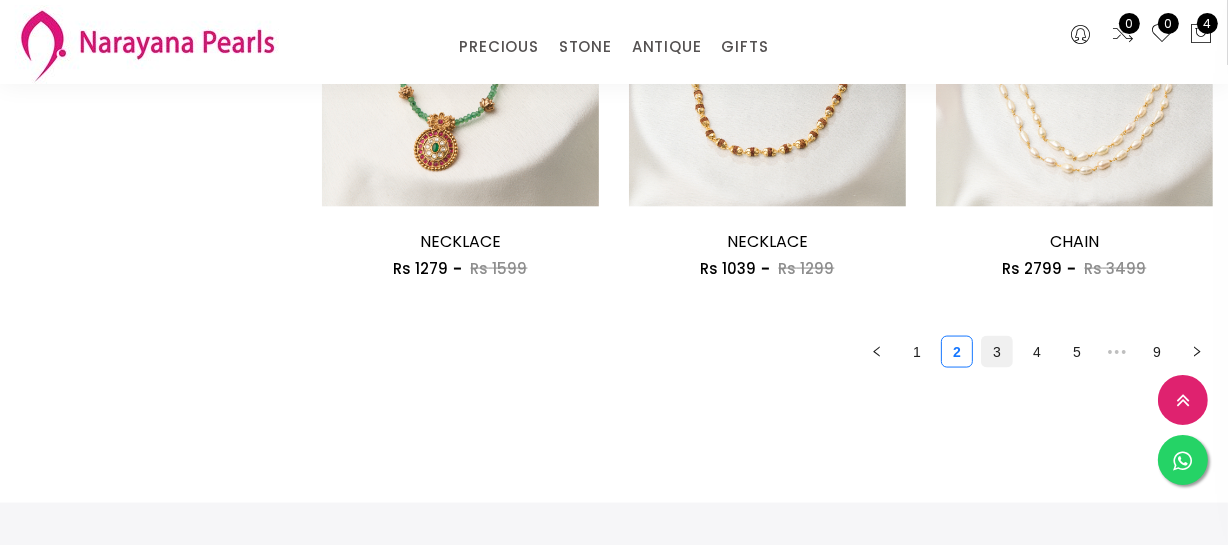 click on "3" at bounding box center (997, 352) 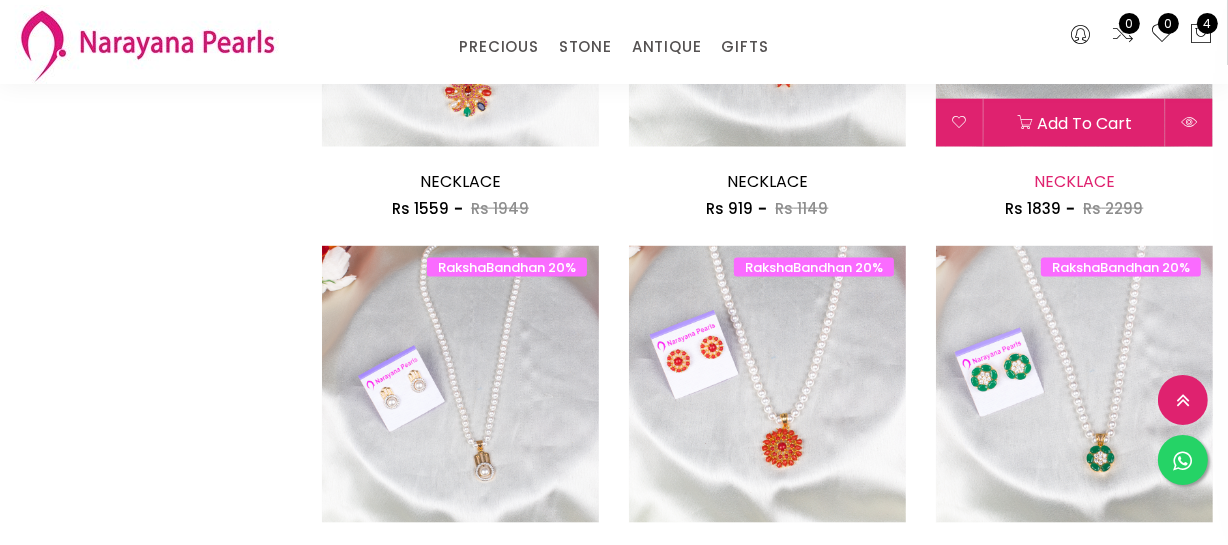 scroll, scrollTop: 2545, scrollLeft: 0, axis: vertical 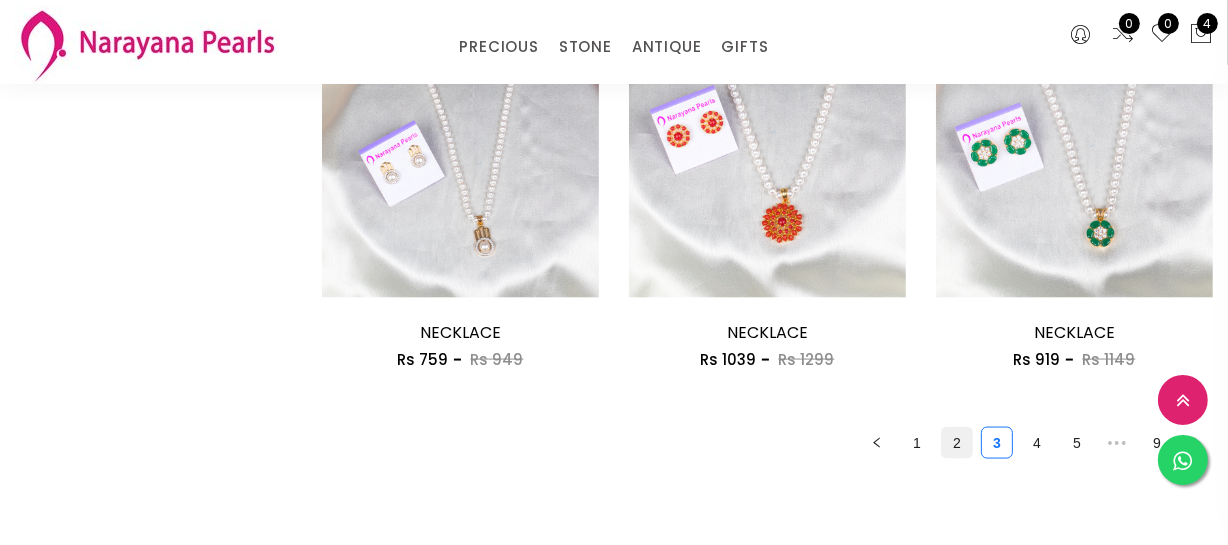 click on "2" at bounding box center [957, 443] 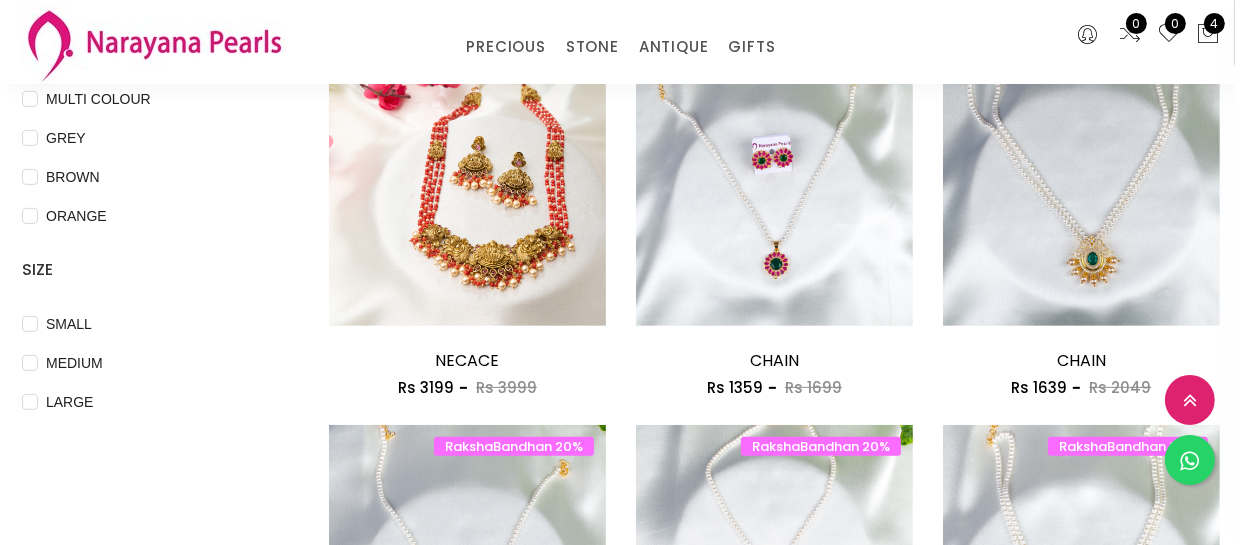 scroll, scrollTop: 636, scrollLeft: 0, axis: vertical 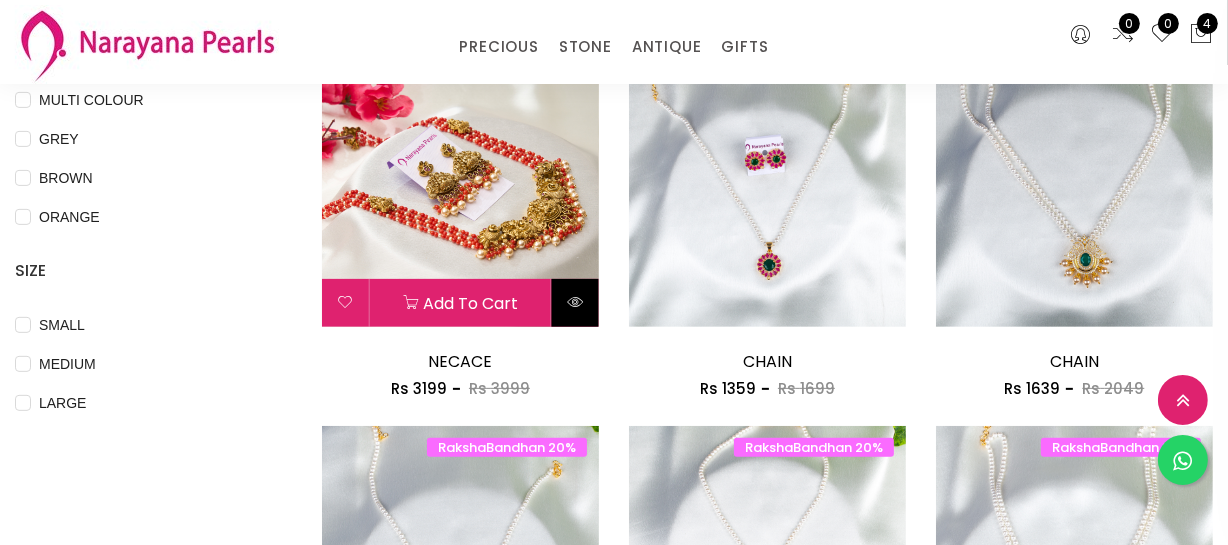 click at bounding box center (575, 302) 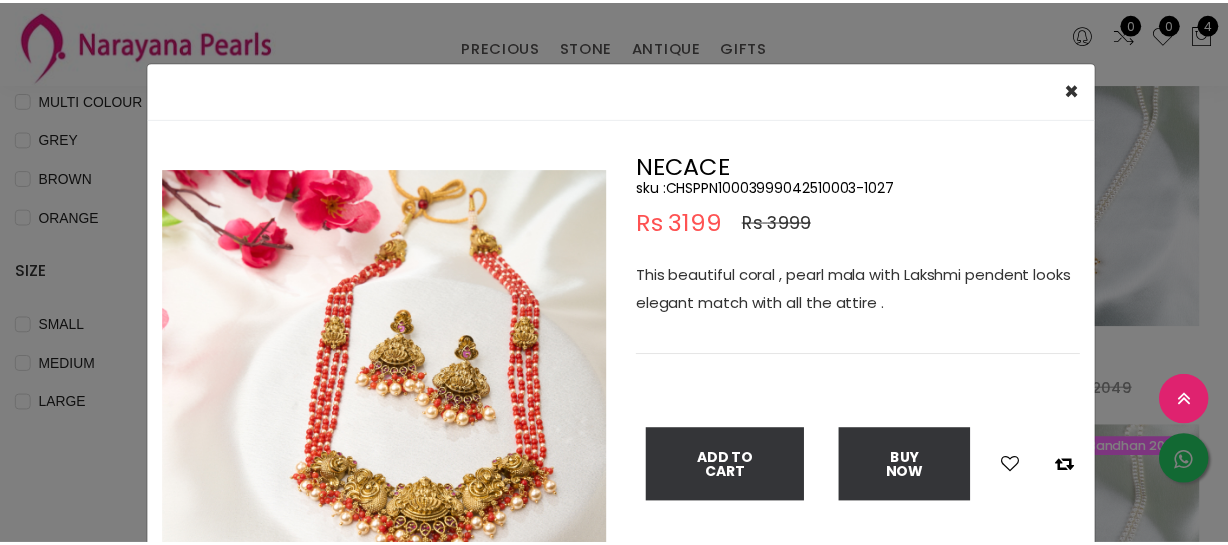 scroll, scrollTop: 90, scrollLeft: 0, axis: vertical 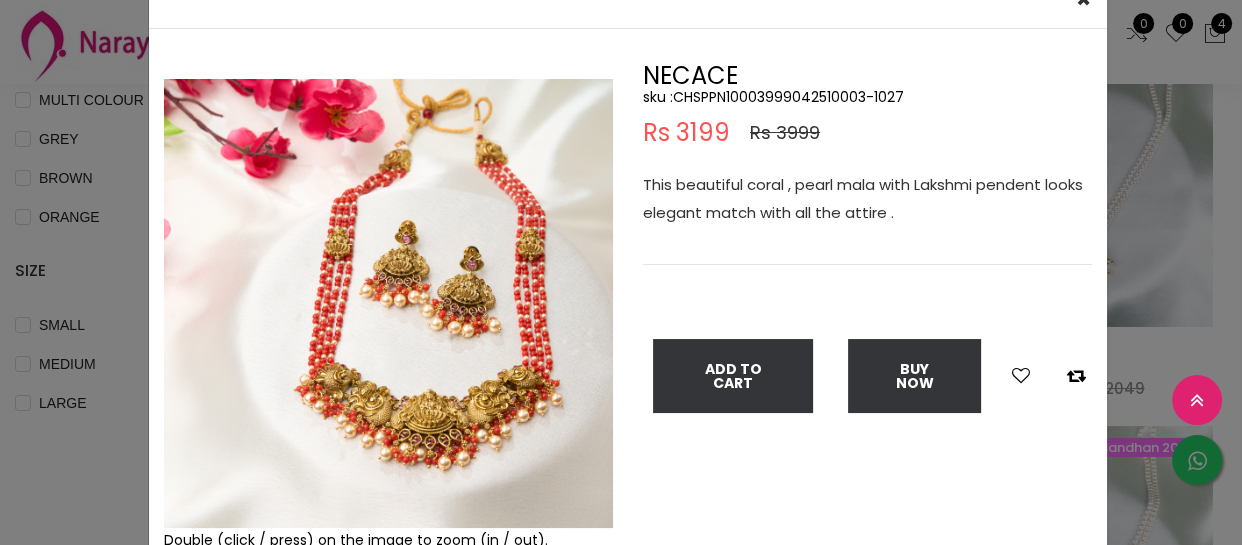 click on "Double (click / press) on the image to zoom (in / out)." at bounding box center [388, 308] 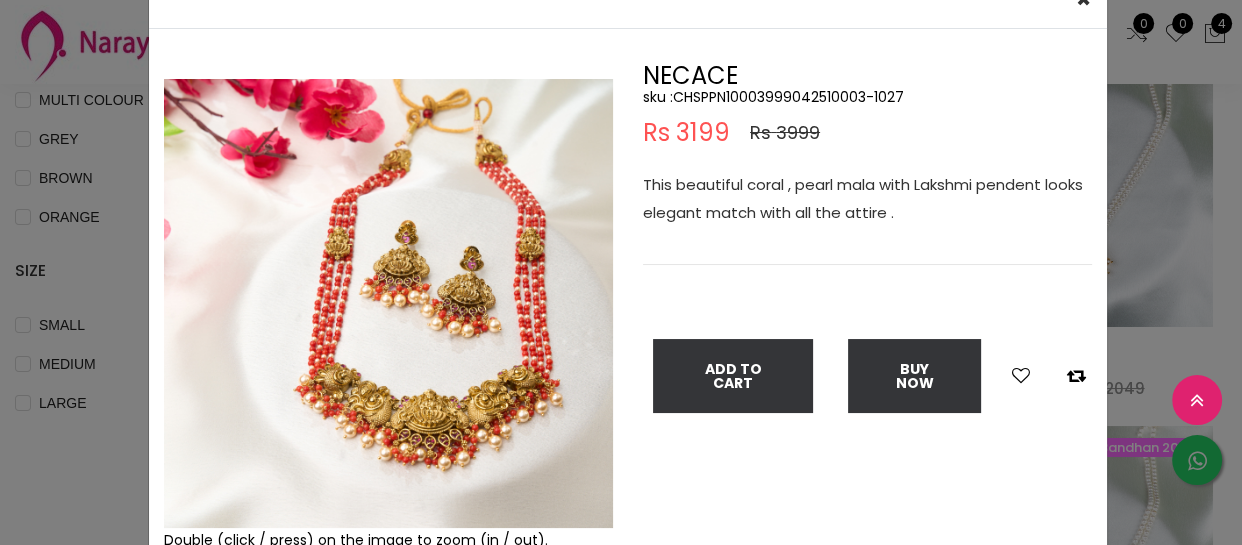 click on "× Close Double (click / press) on the image to zoom (in / out). NECACE sku :  CHSPPN10003999042510003-1027 Rs   3199   Rs   3999 This beautiful coral , pearl  mala with Lakshmi pendent looks elegant match with all the attire .  Add To Cart   Buy Now" at bounding box center (621, 272) 